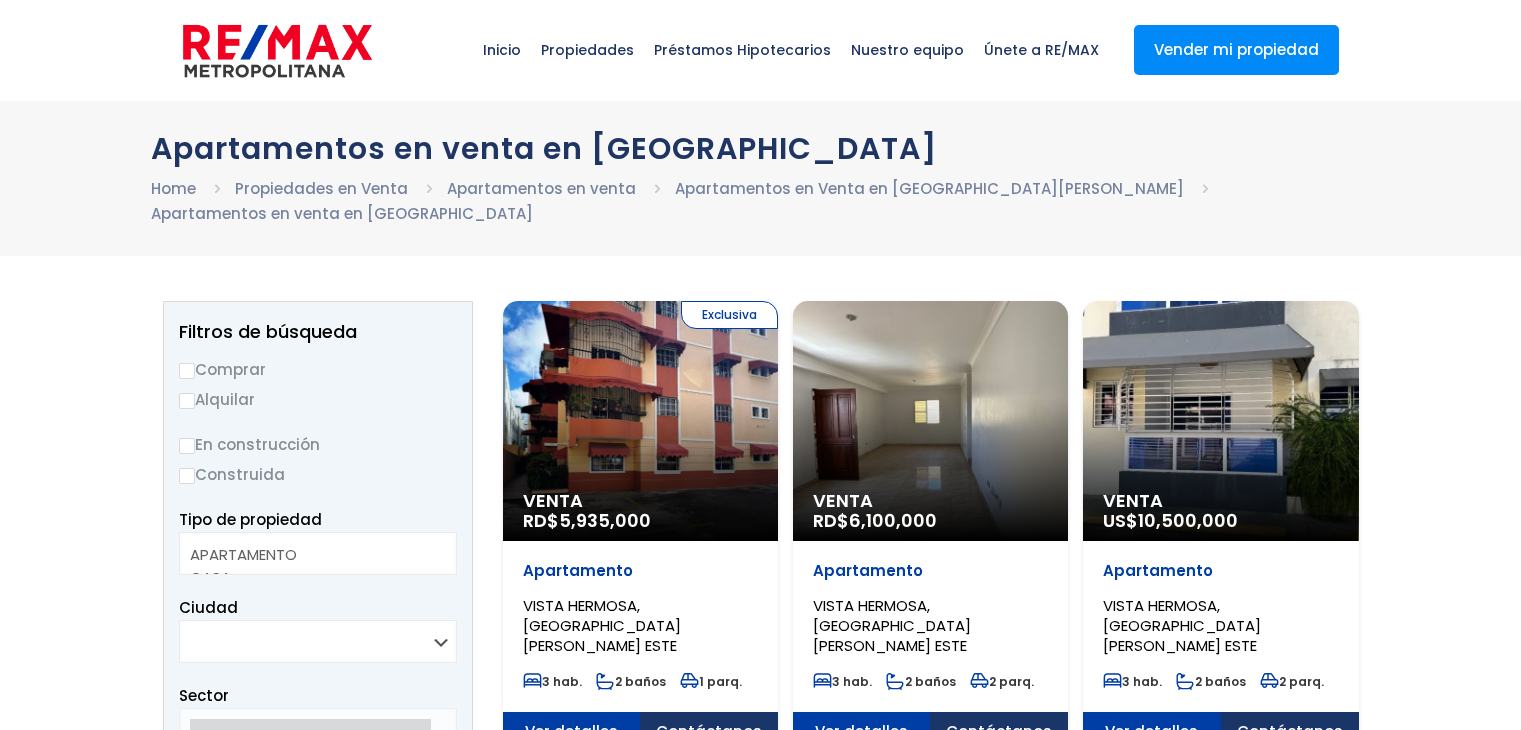 select 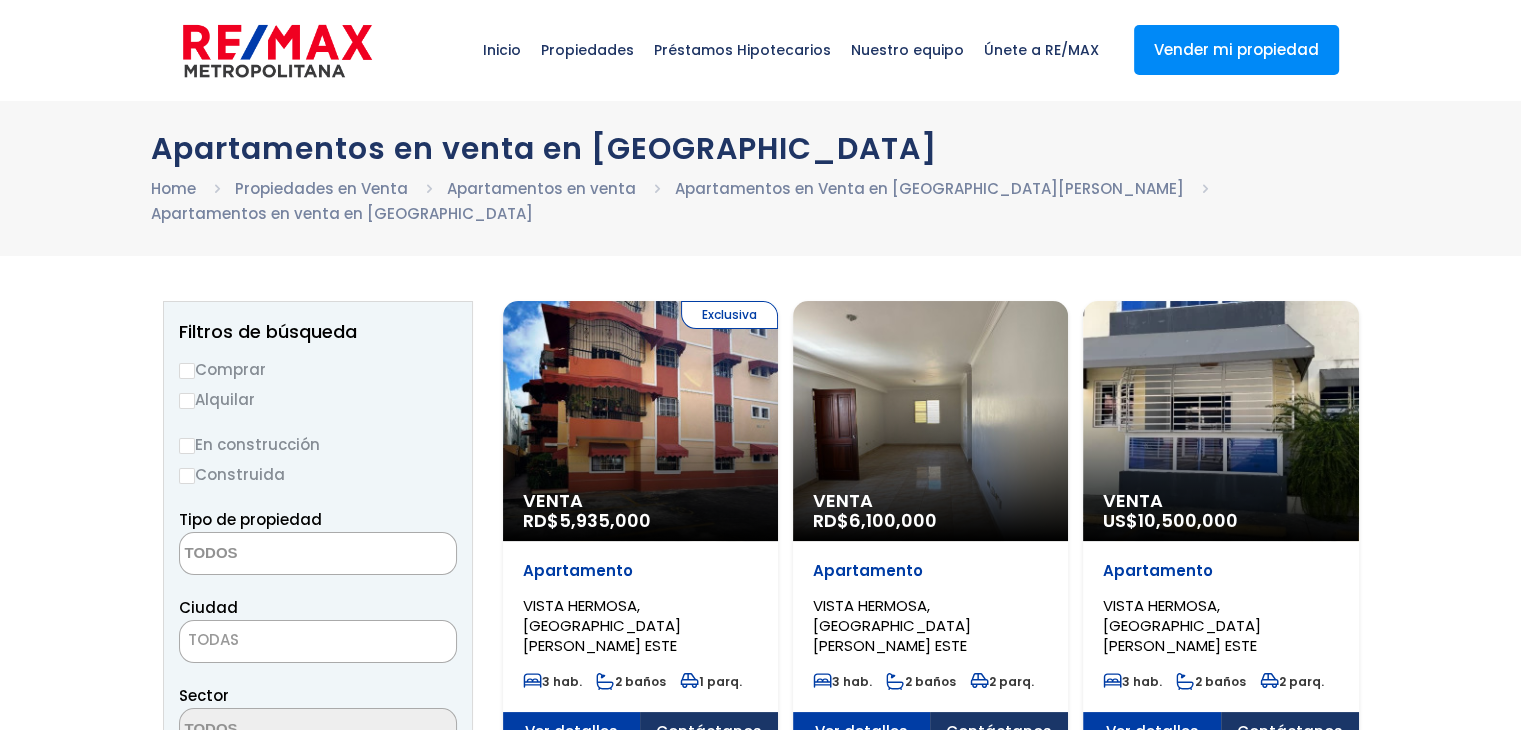 scroll, scrollTop: 0, scrollLeft: 0, axis: both 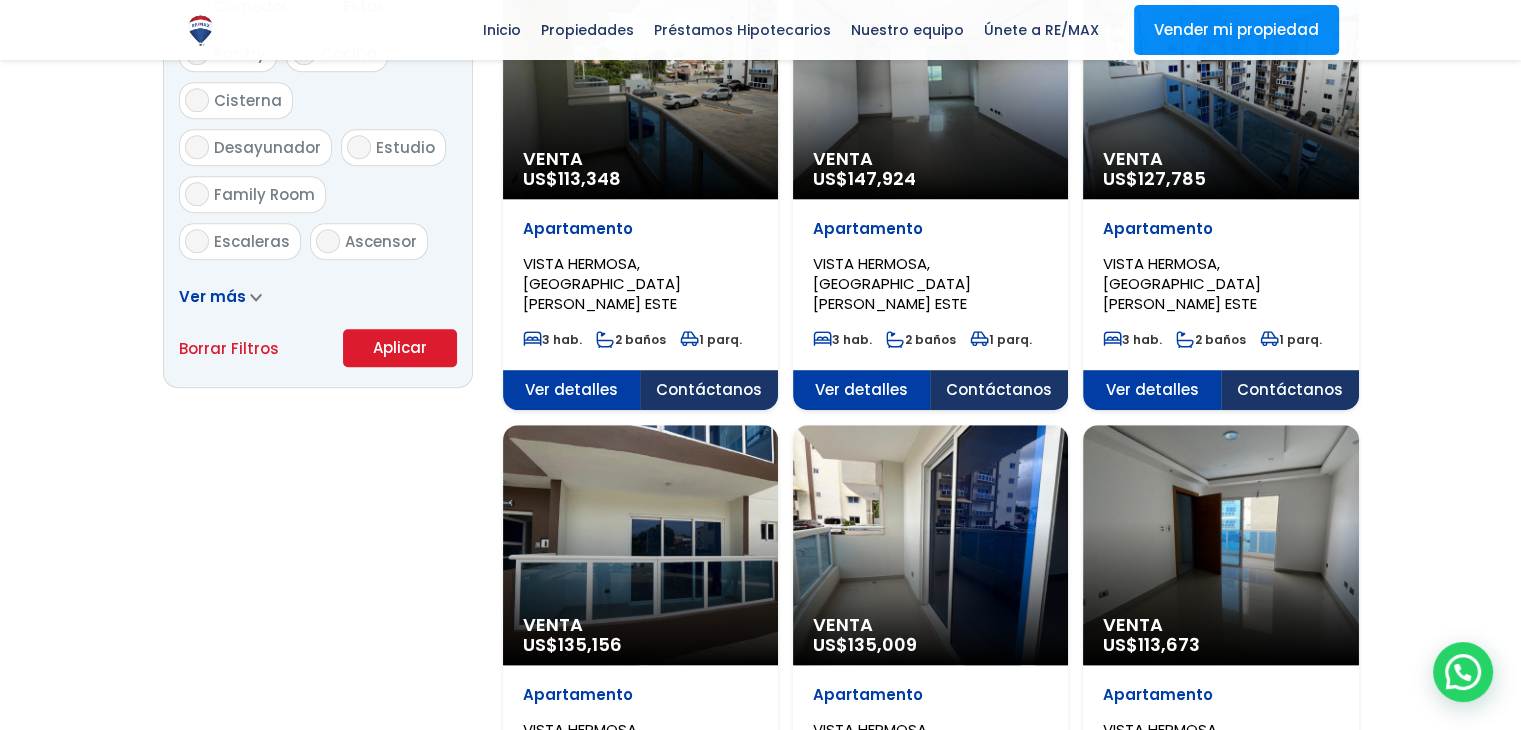 click on "Venta
US$  135,156" at bounding box center [640, -853] 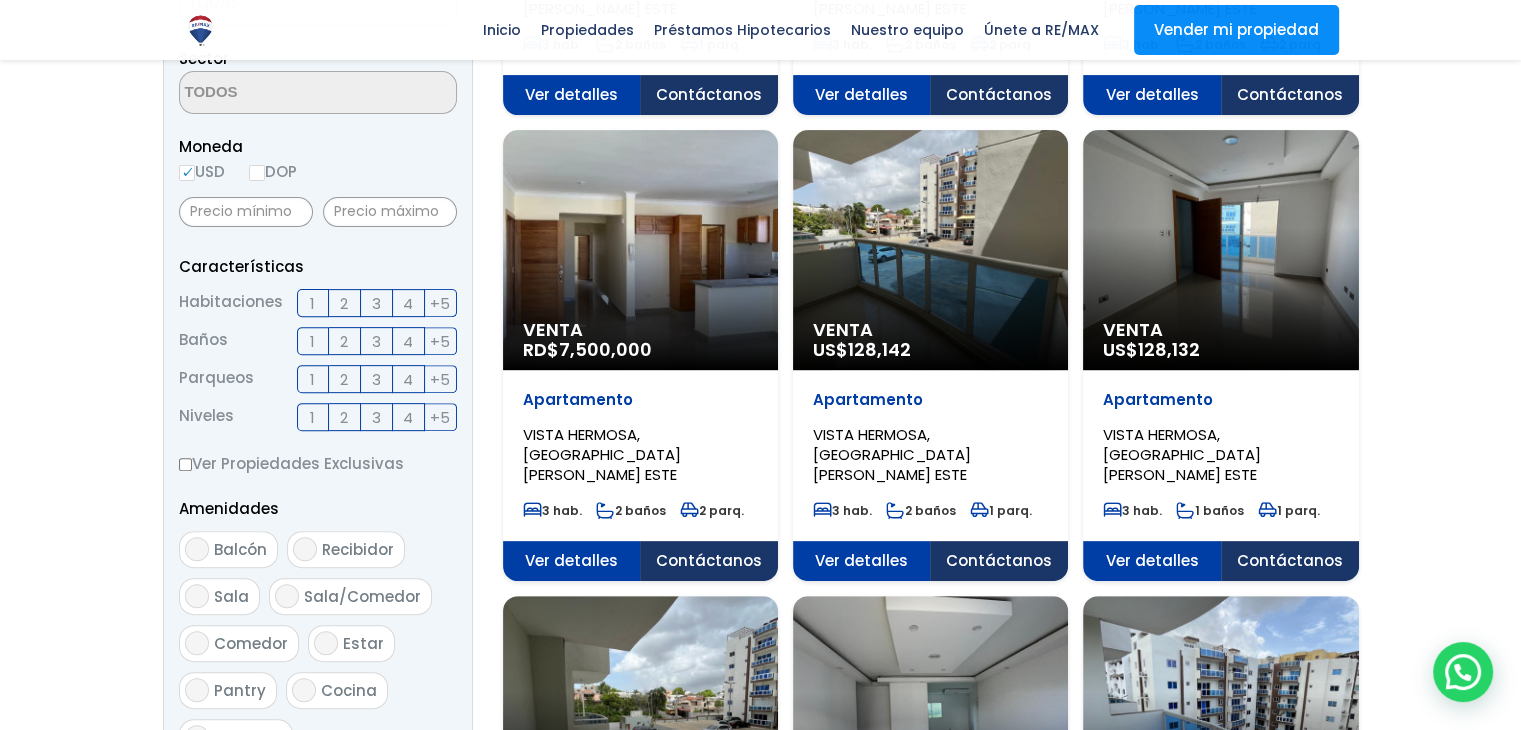 scroll, scrollTop: 640, scrollLeft: 0, axis: vertical 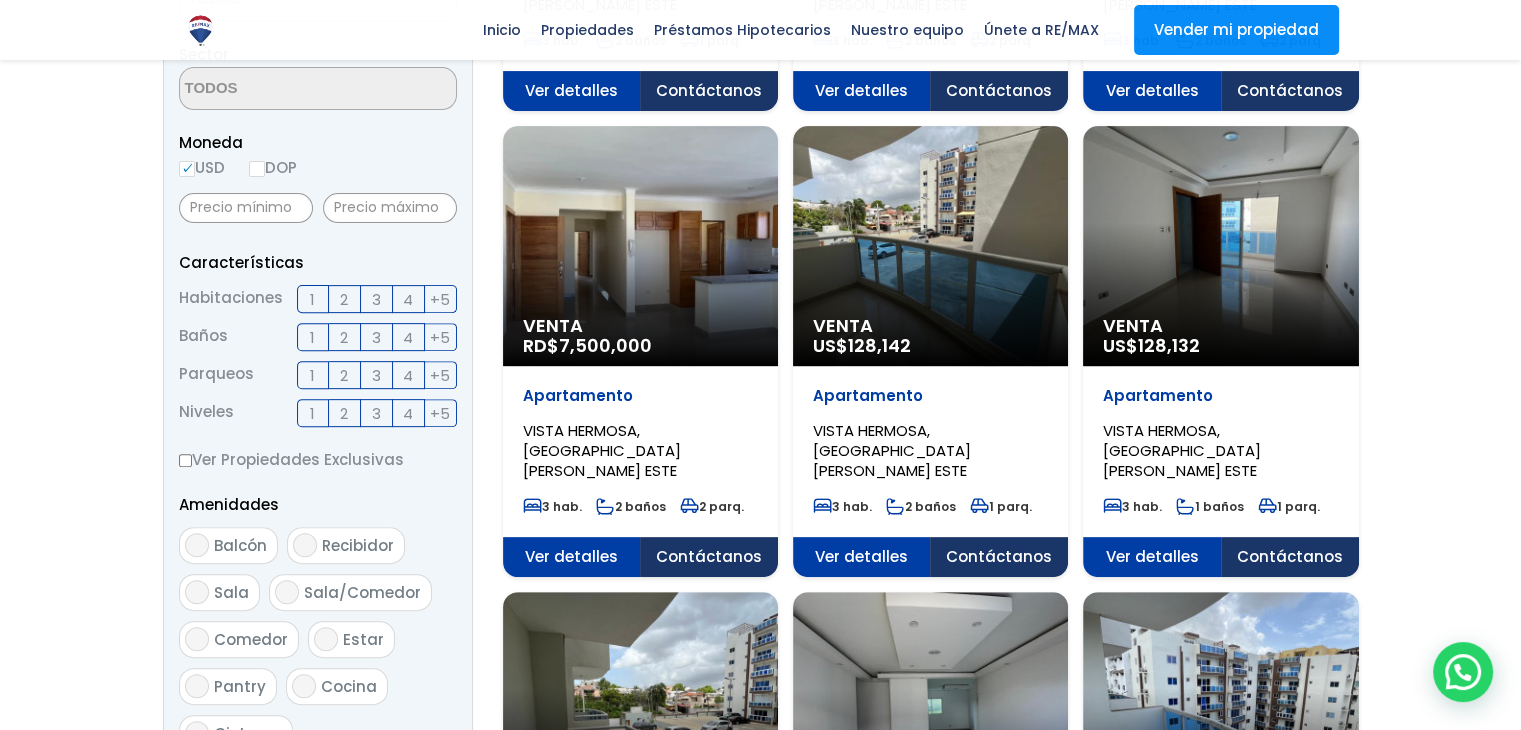 click on "3" at bounding box center (376, 299) 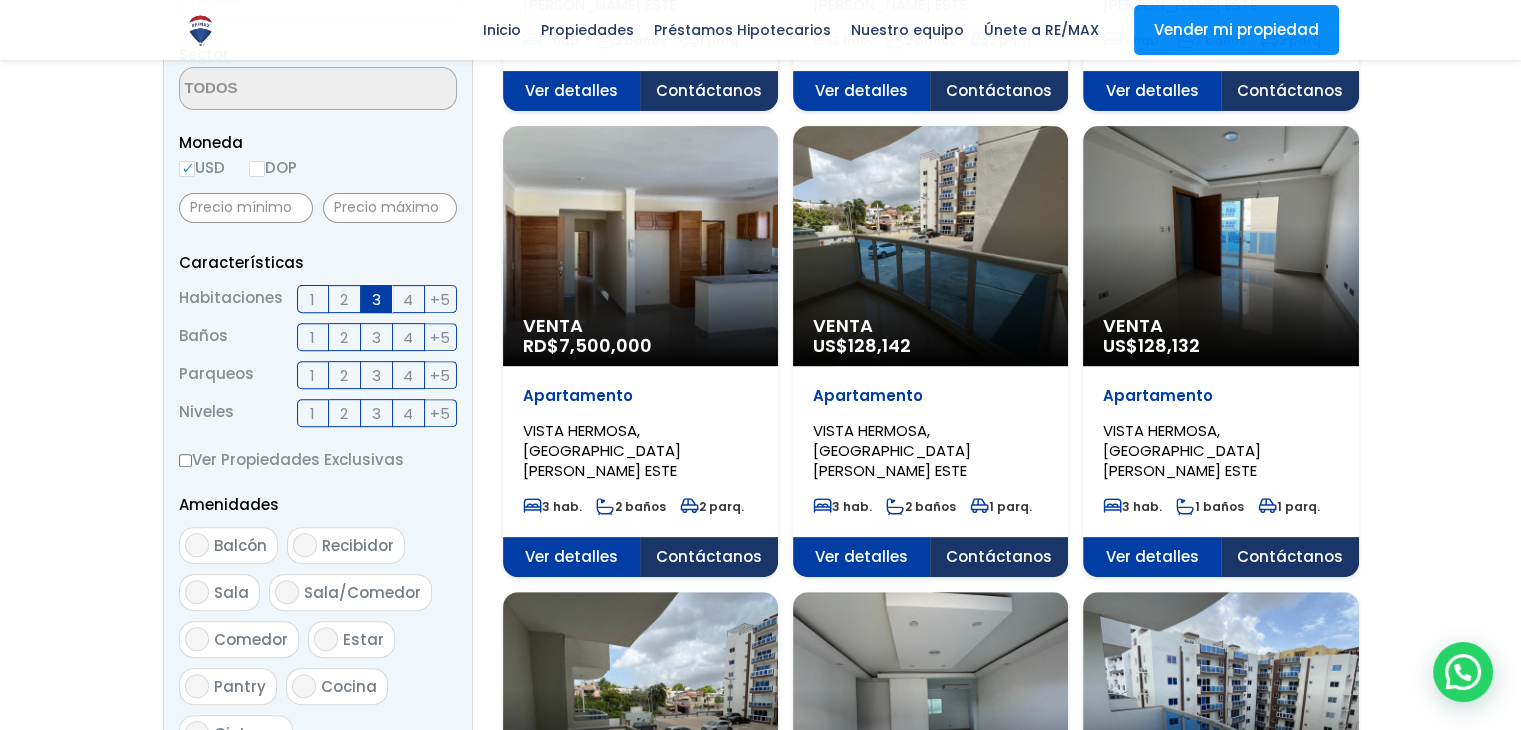 click on "2" at bounding box center (344, 337) 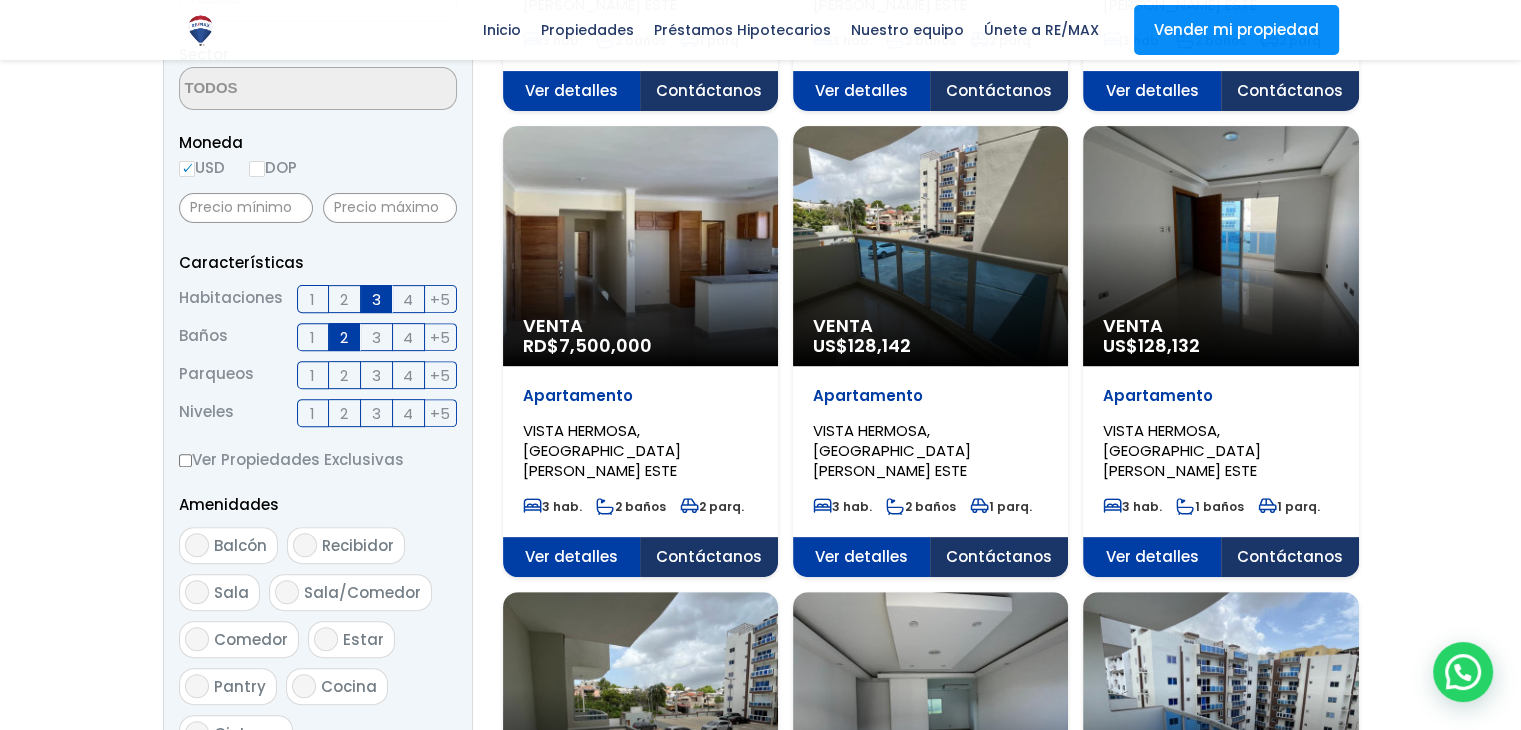 click on "2" at bounding box center (344, 375) 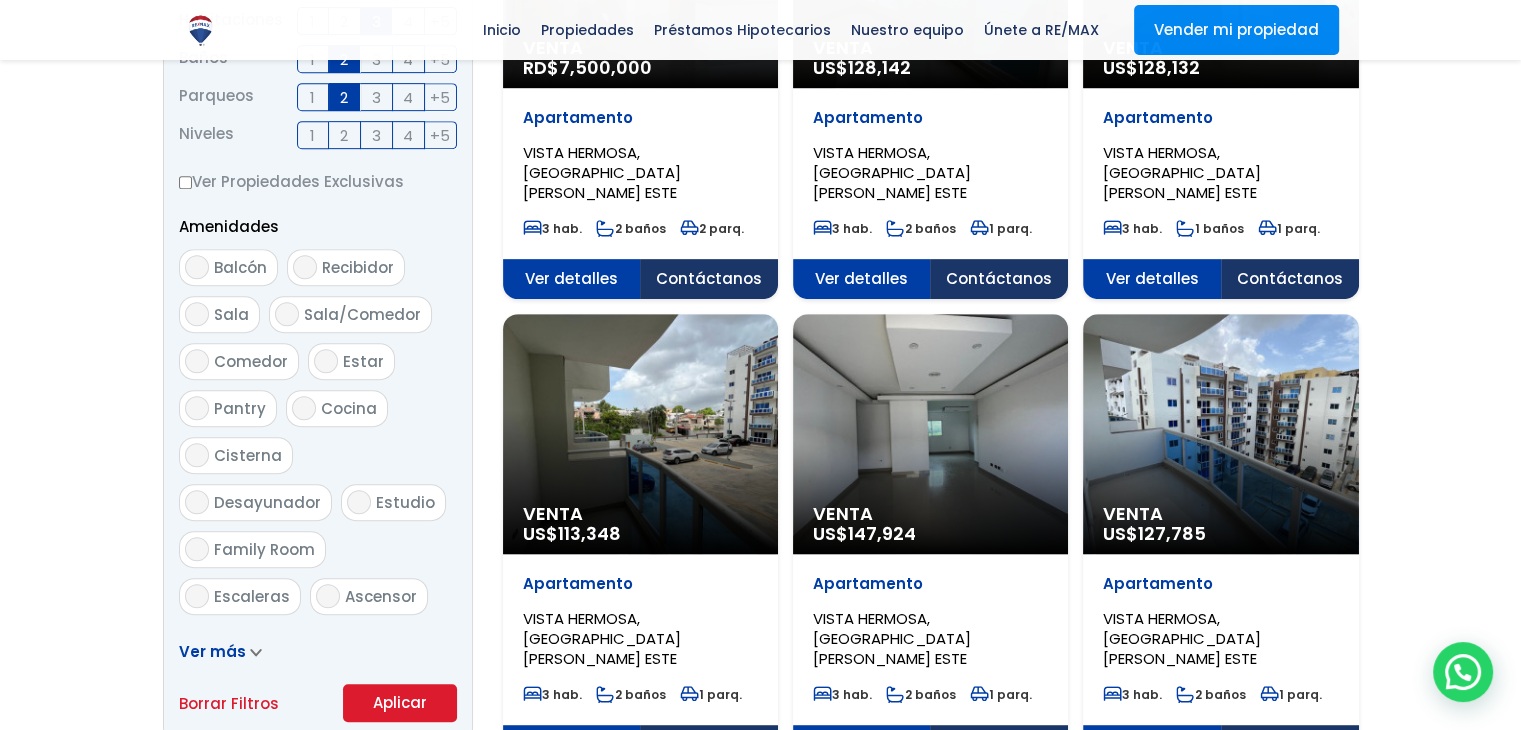 scroll, scrollTop: 914, scrollLeft: 0, axis: vertical 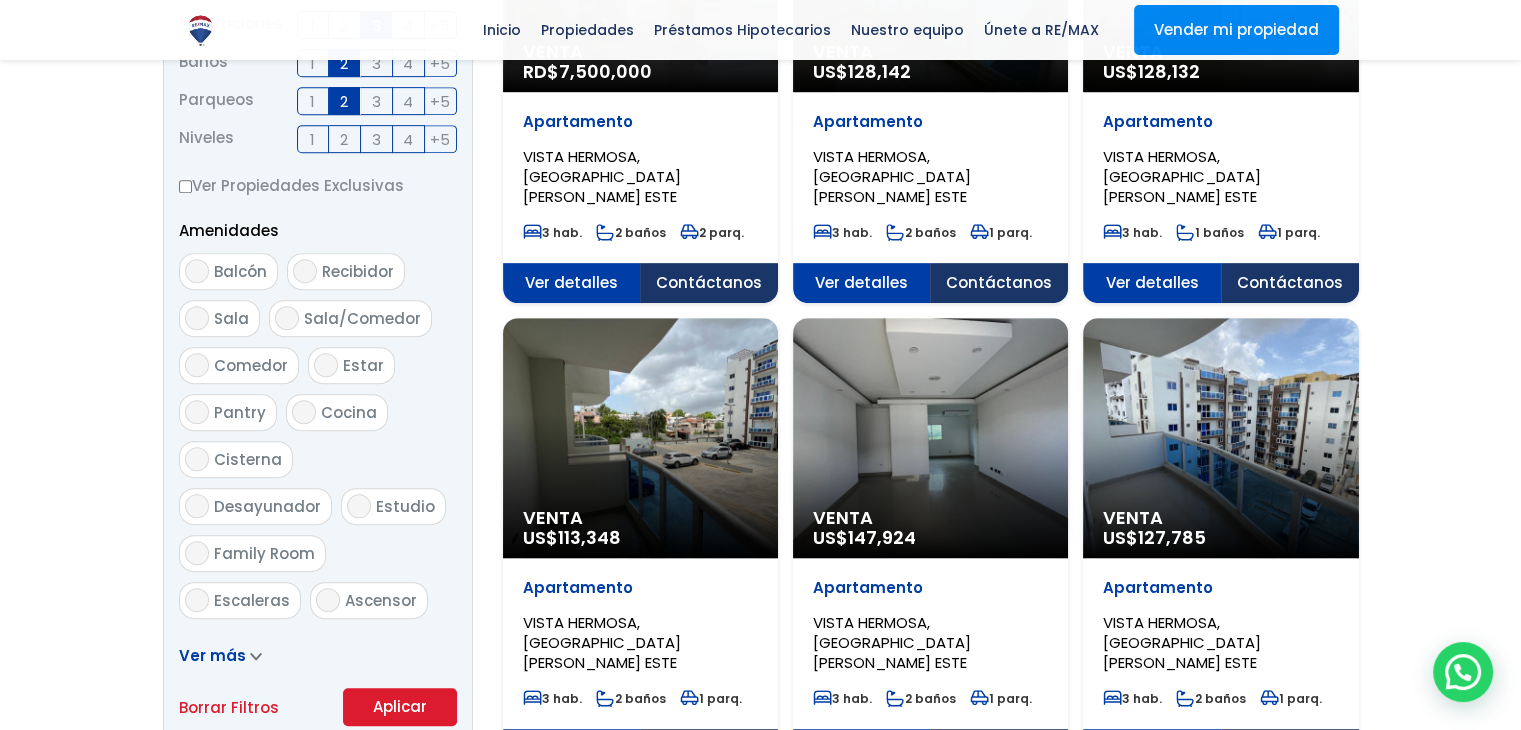 click on "2" at bounding box center (344, 139) 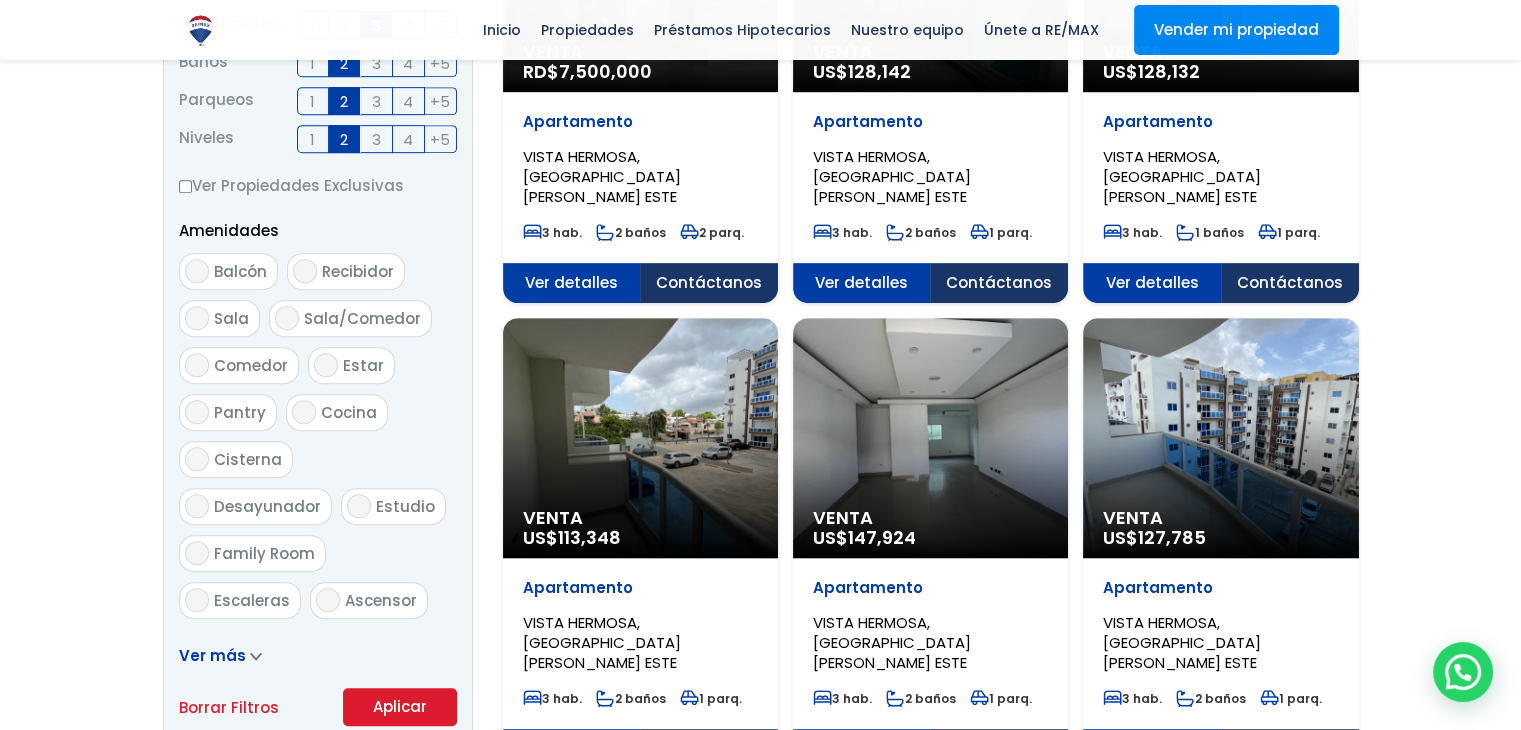 click on "4" at bounding box center (408, 139) 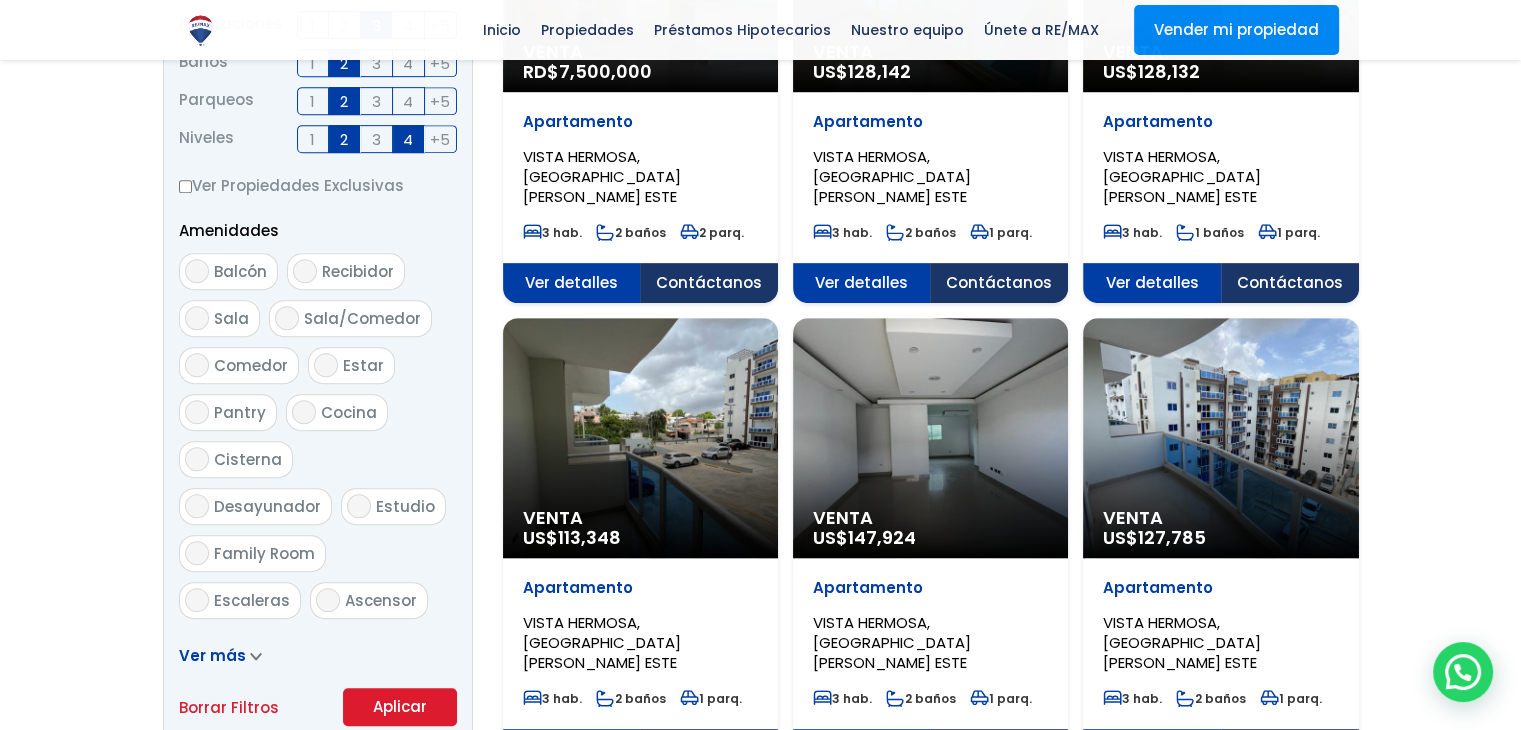 click on "4" at bounding box center (408, 139) 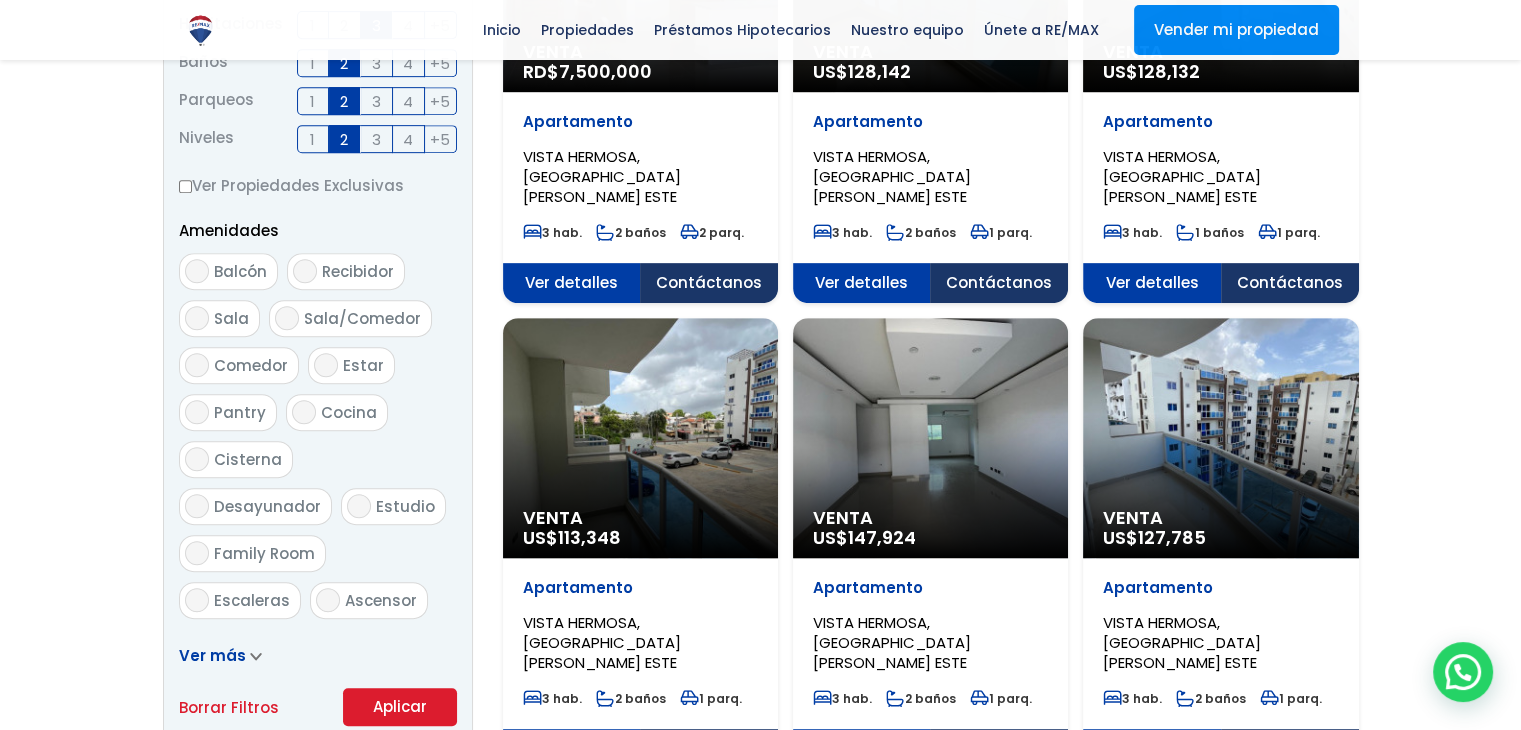 click on "1" at bounding box center [313, 139] 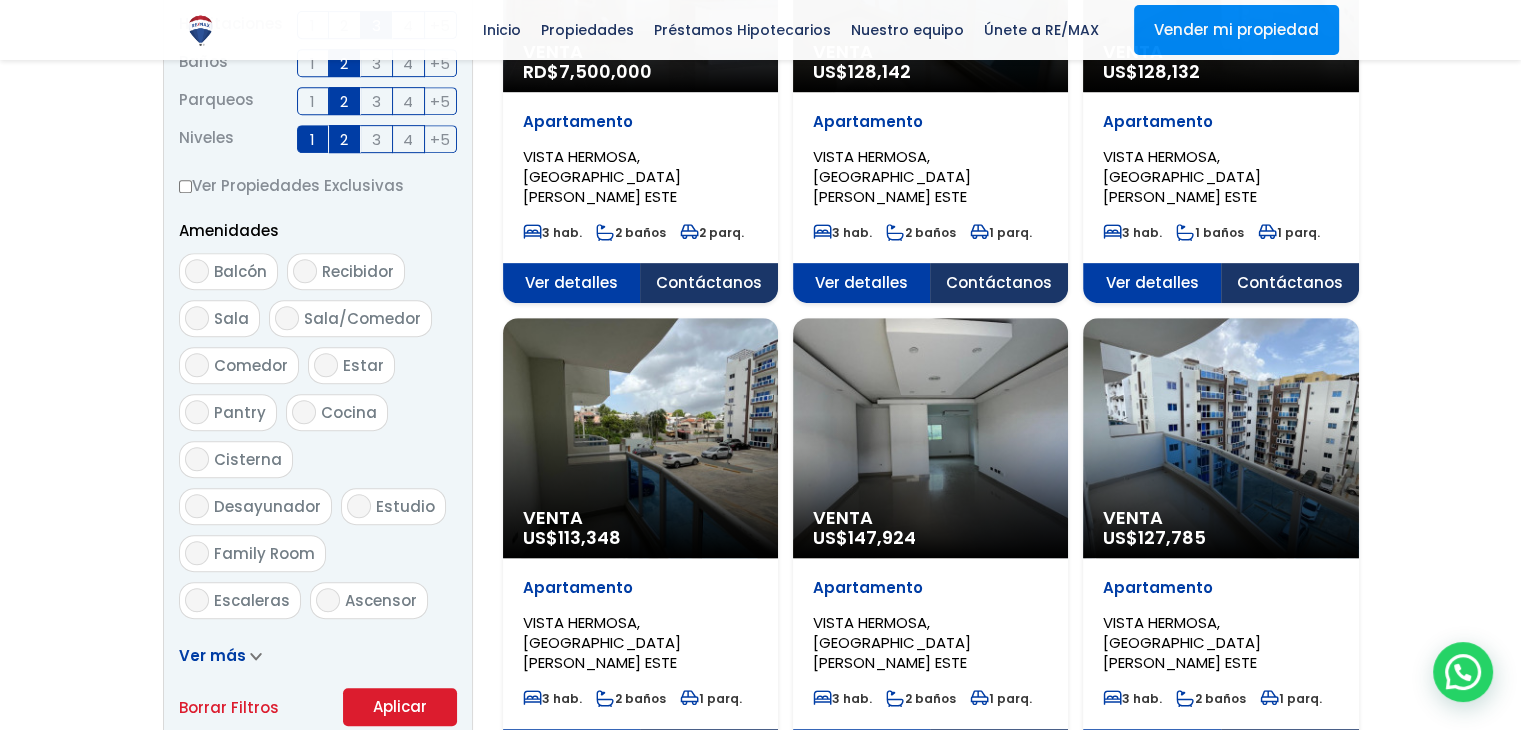 click on "Venta
US$  113,348" at bounding box center [640, -494] 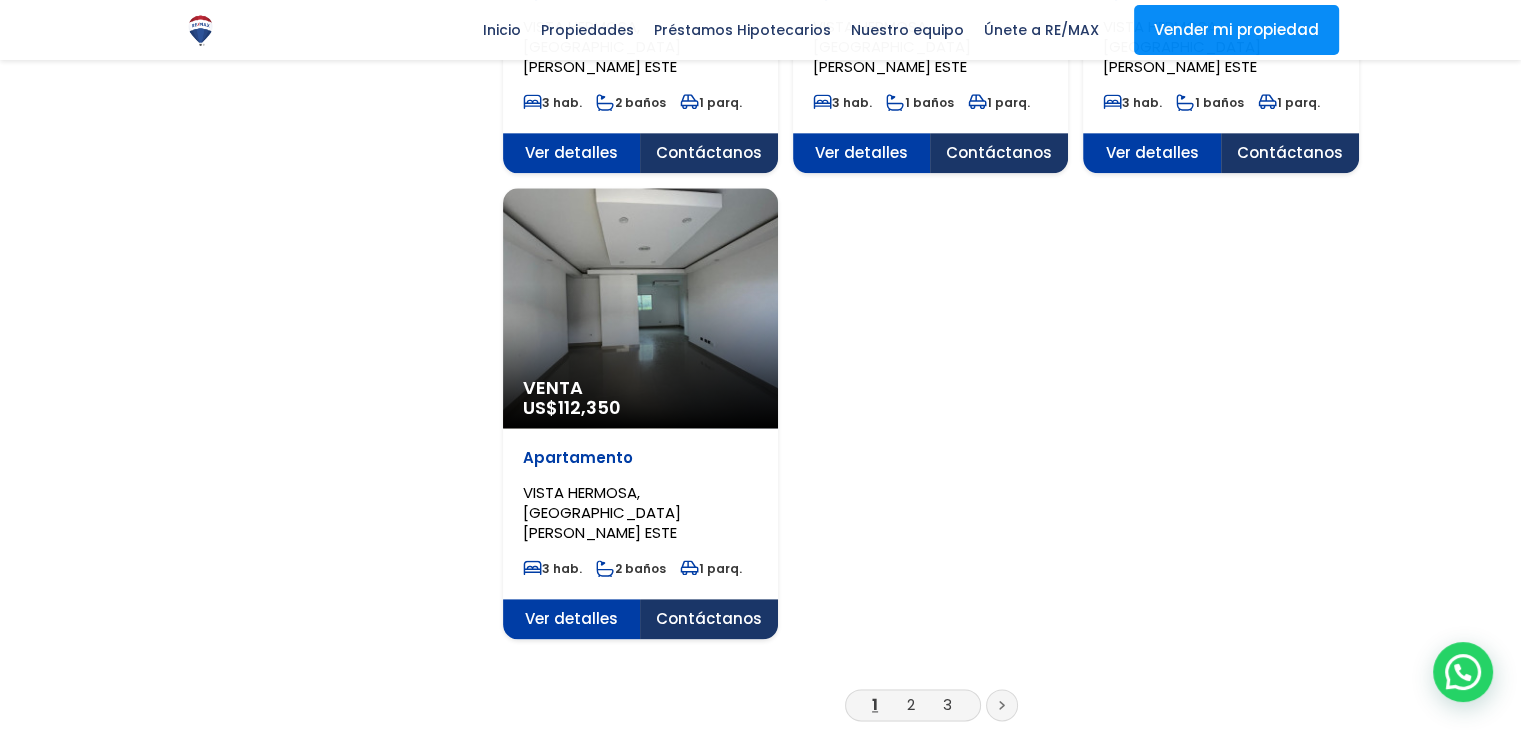 scroll, scrollTop: 2450, scrollLeft: 0, axis: vertical 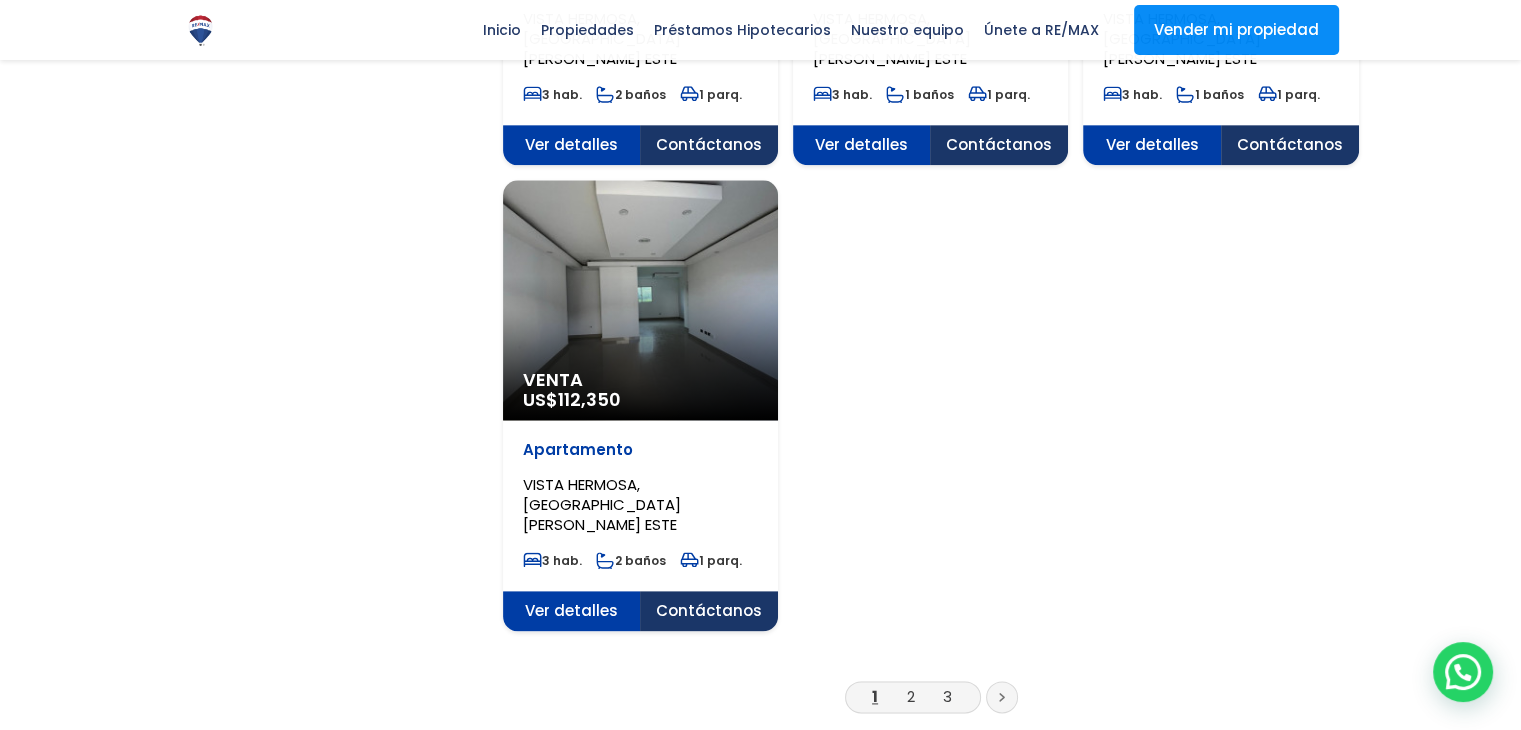 click on "Venta
US$  112,350" at bounding box center [640, -2030] 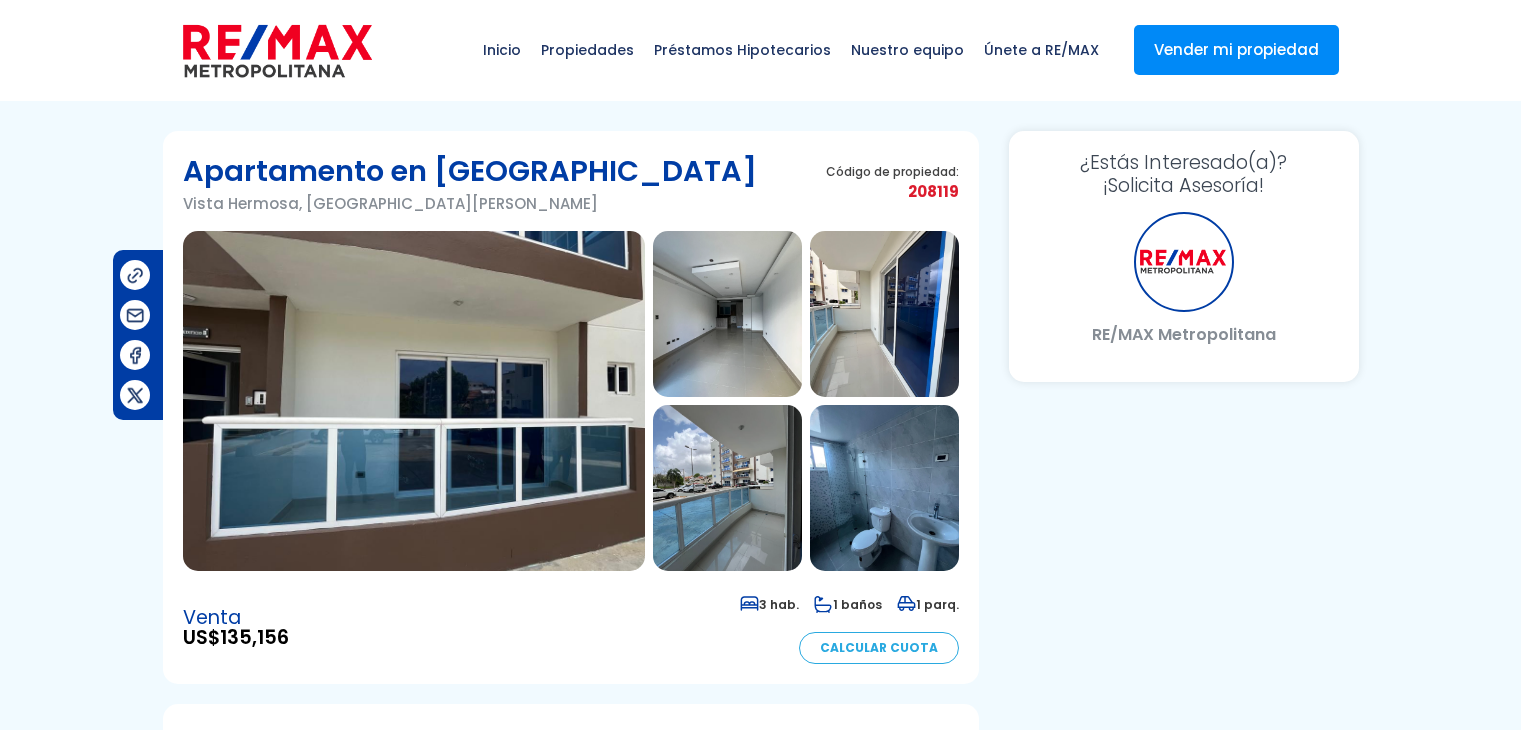 scroll, scrollTop: 0, scrollLeft: 0, axis: both 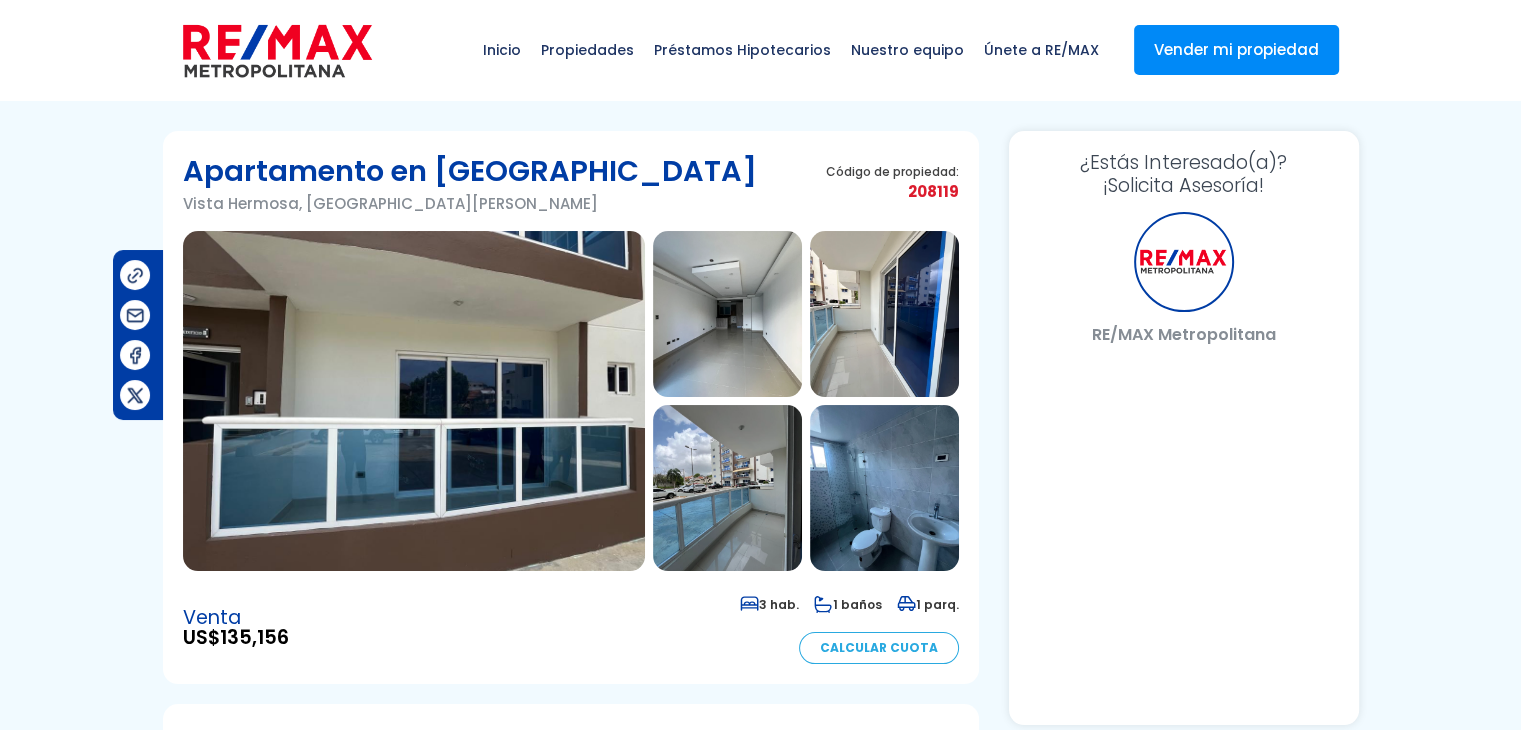 select on "US" 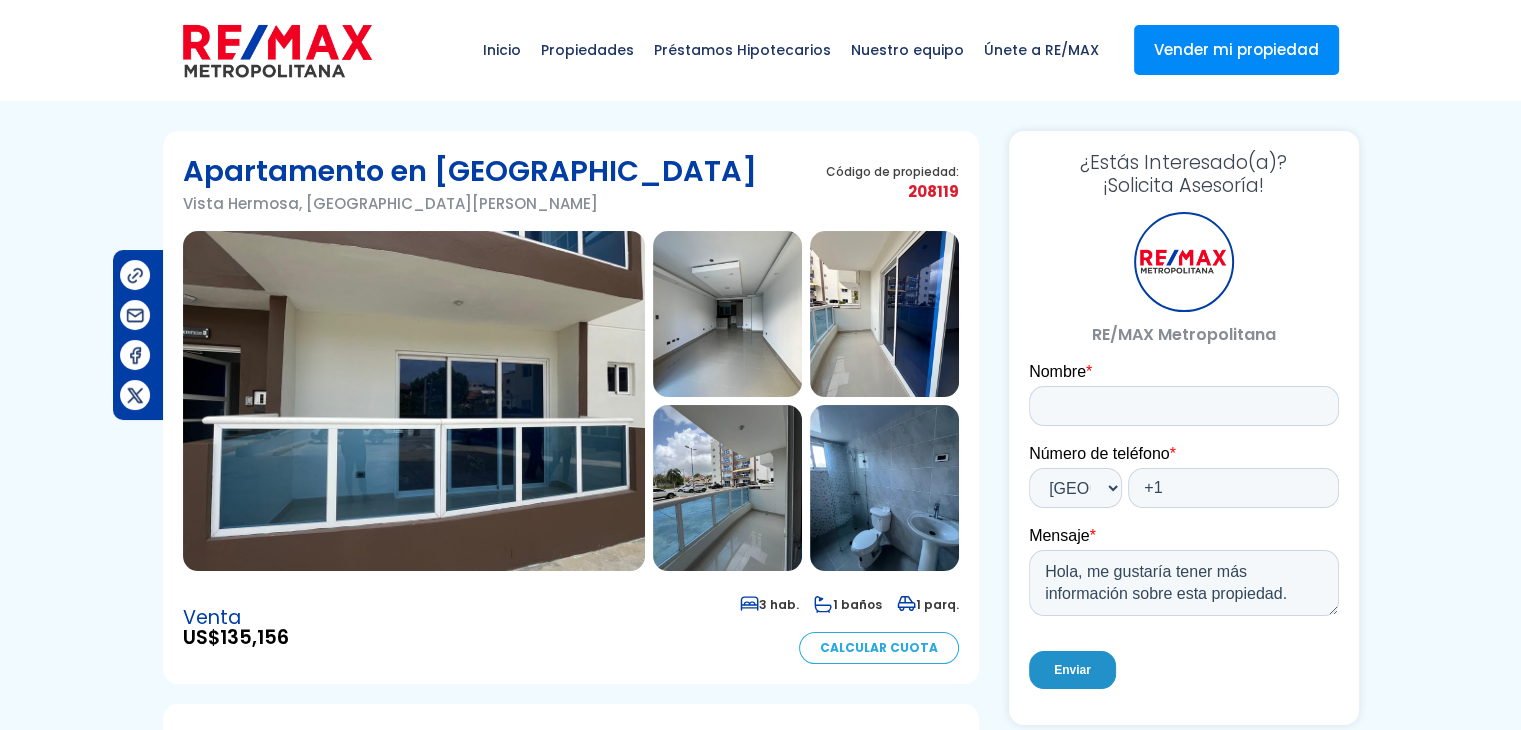 scroll, scrollTop: 0, scrollLeft: 0, axis: both 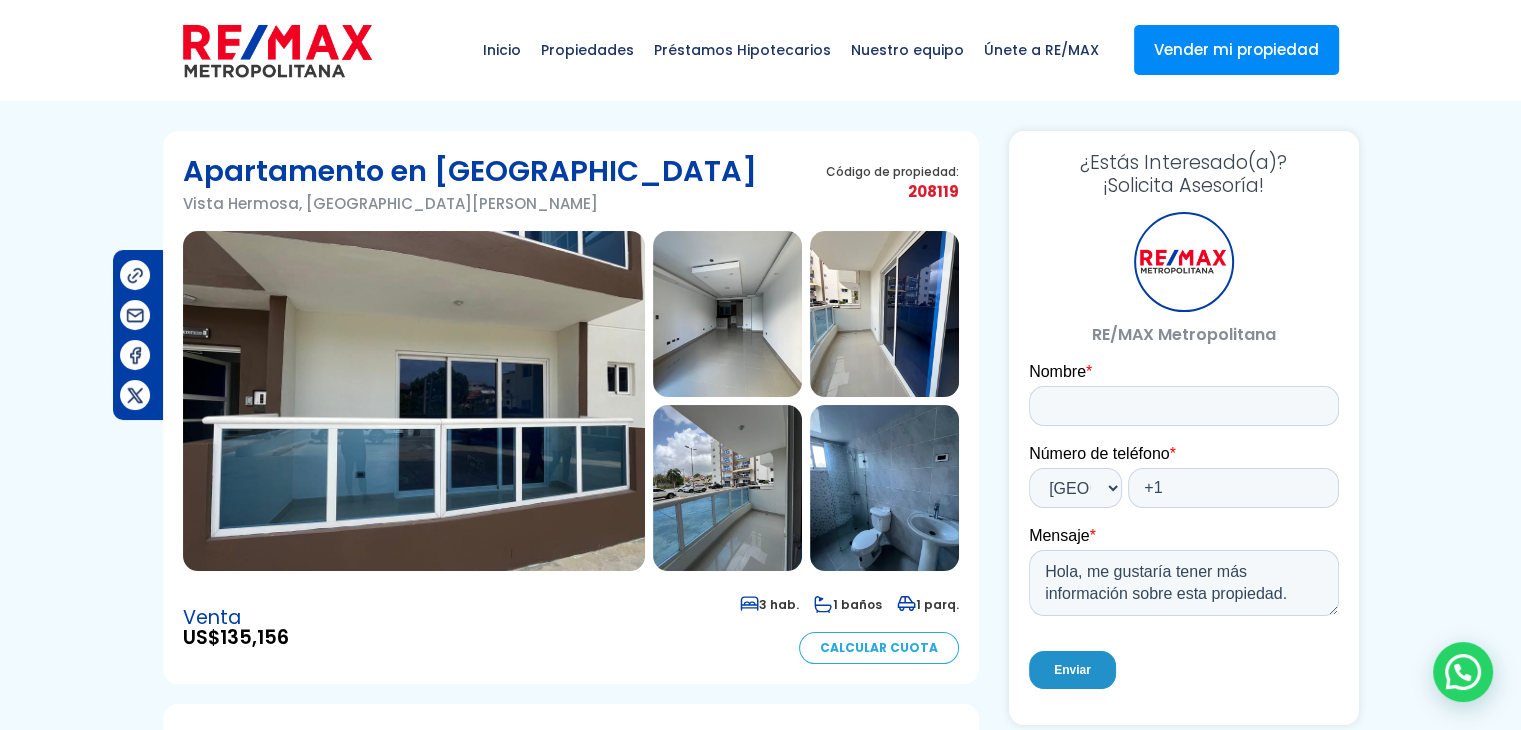 click at bounding box center (414, 401) 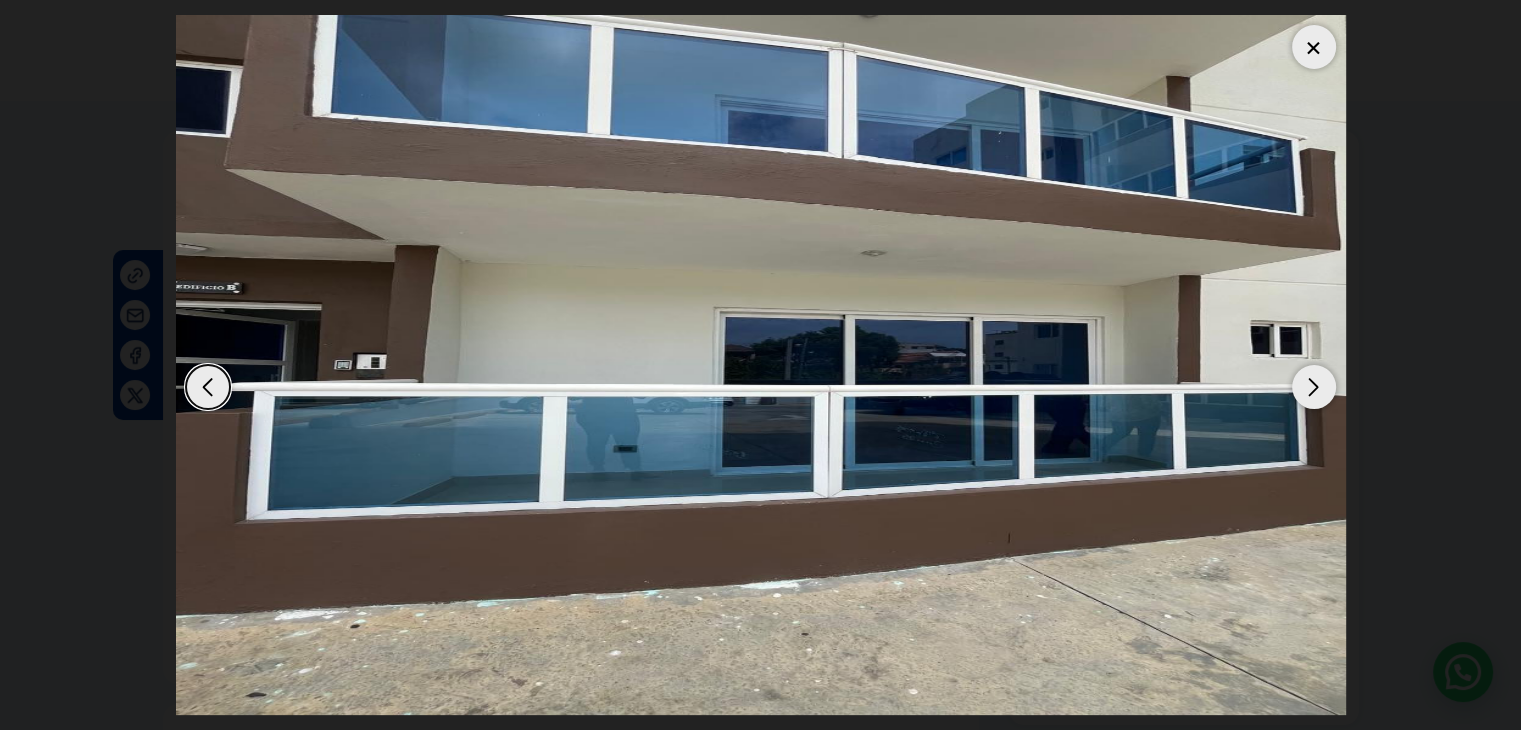 click at bounding box center (1314, 387) 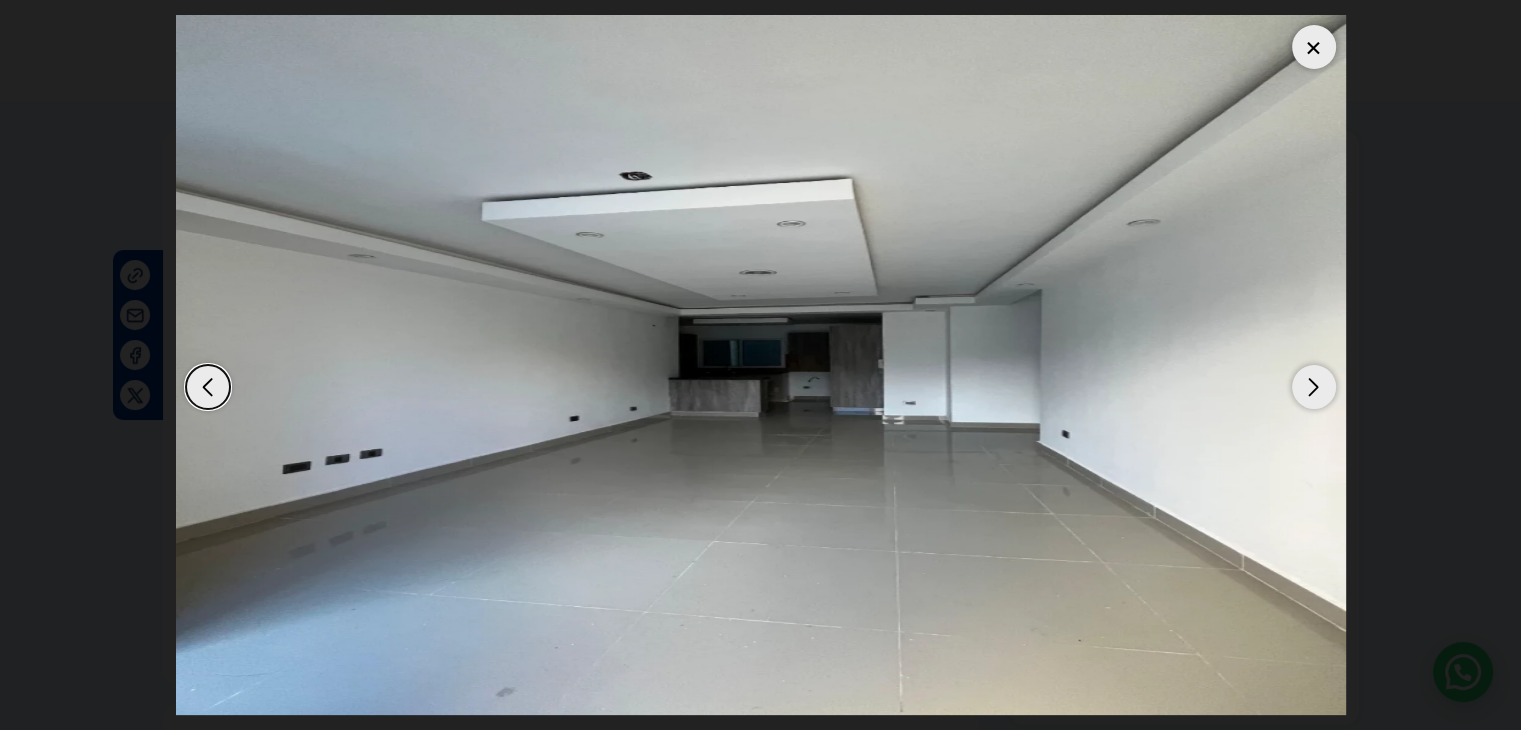 click at bounding box center (1314, 387) 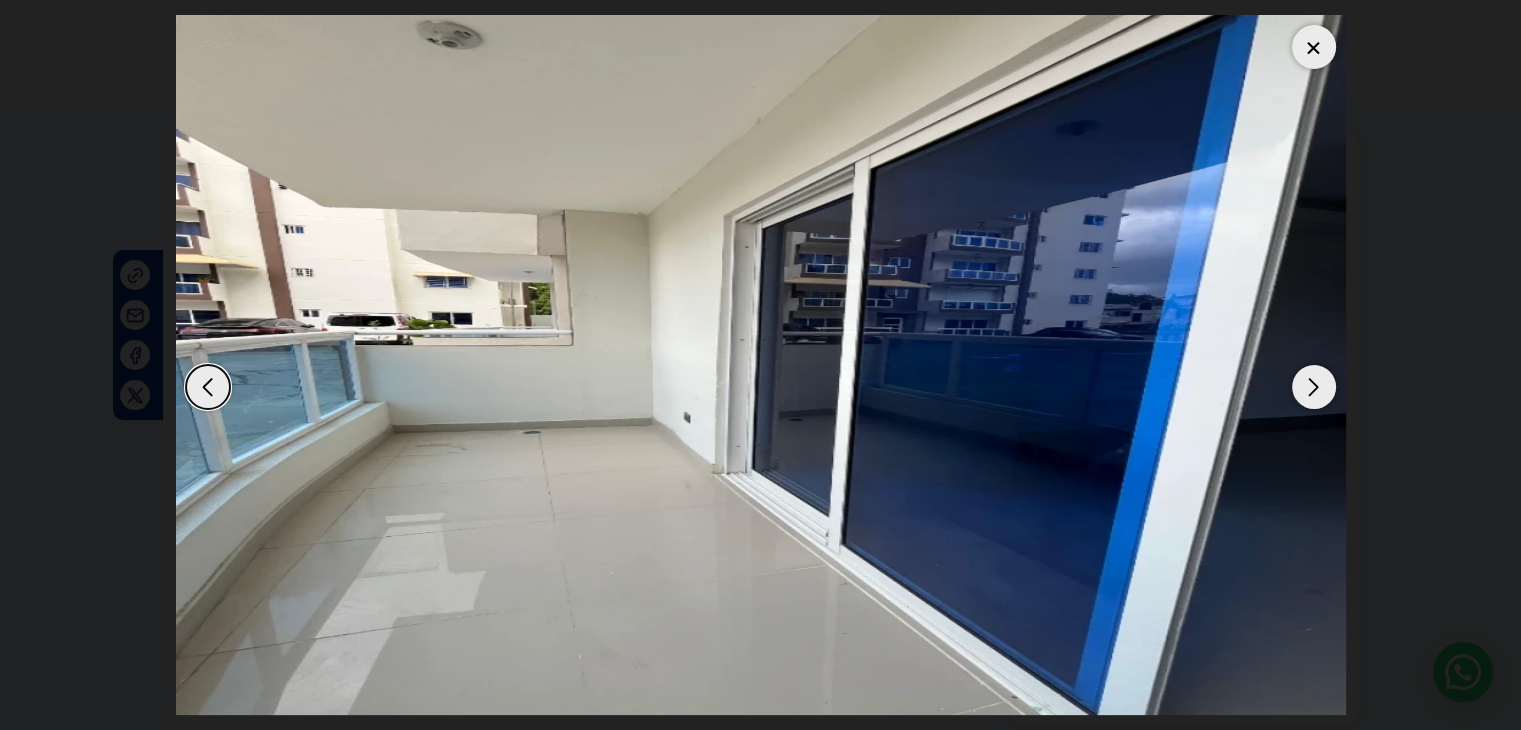 click at bounding box center [1314, 387] 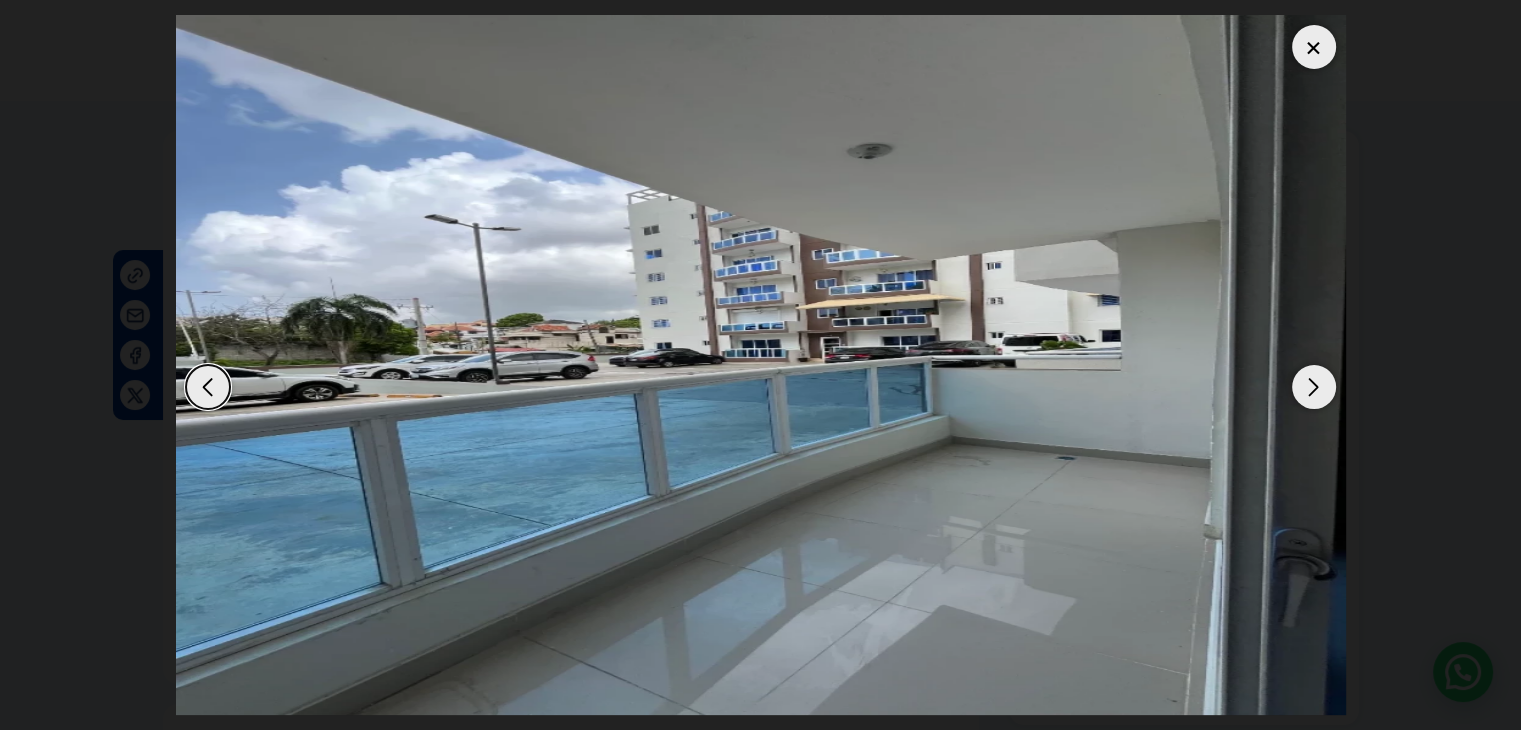 click at bounding box center [1314, 387] 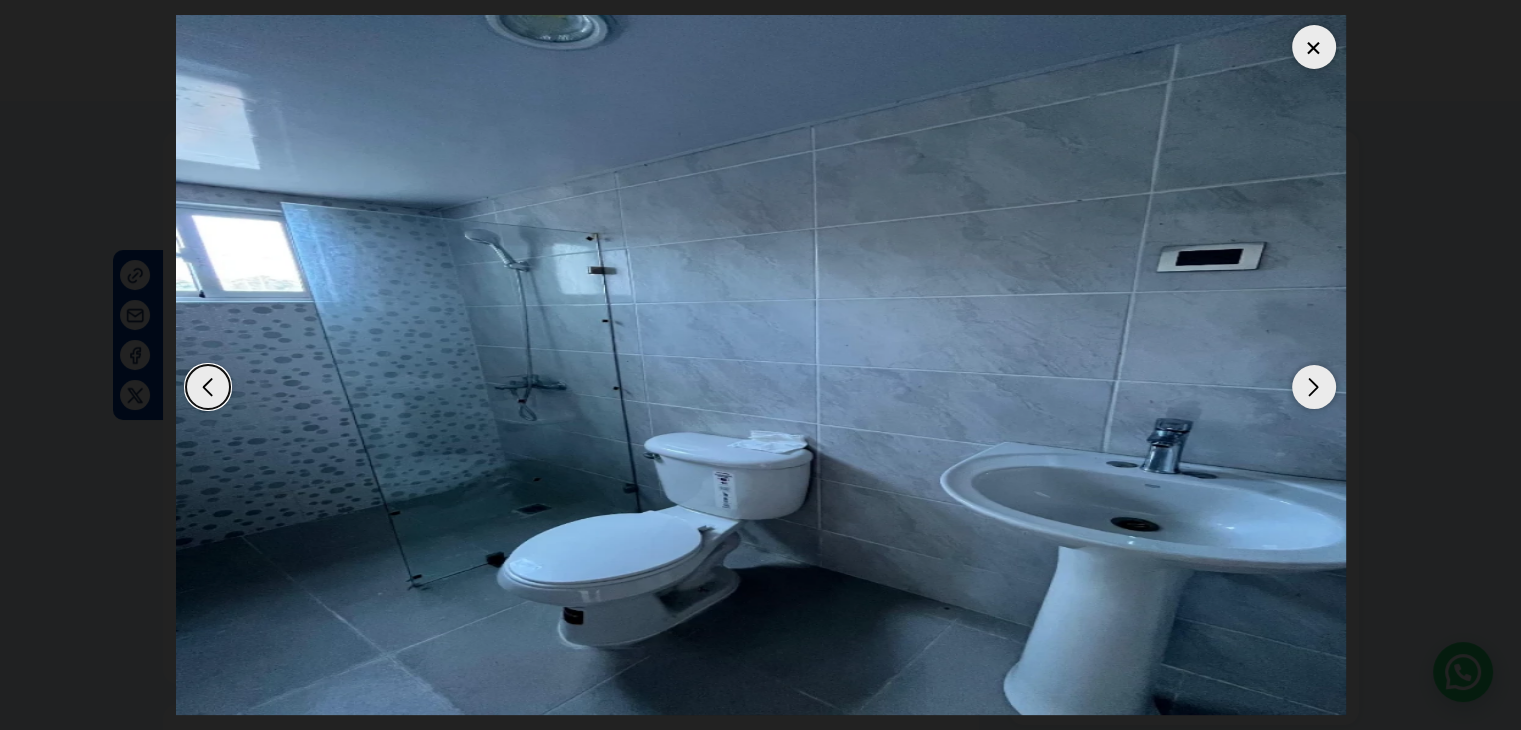 click at bounding box center [1314, 387] 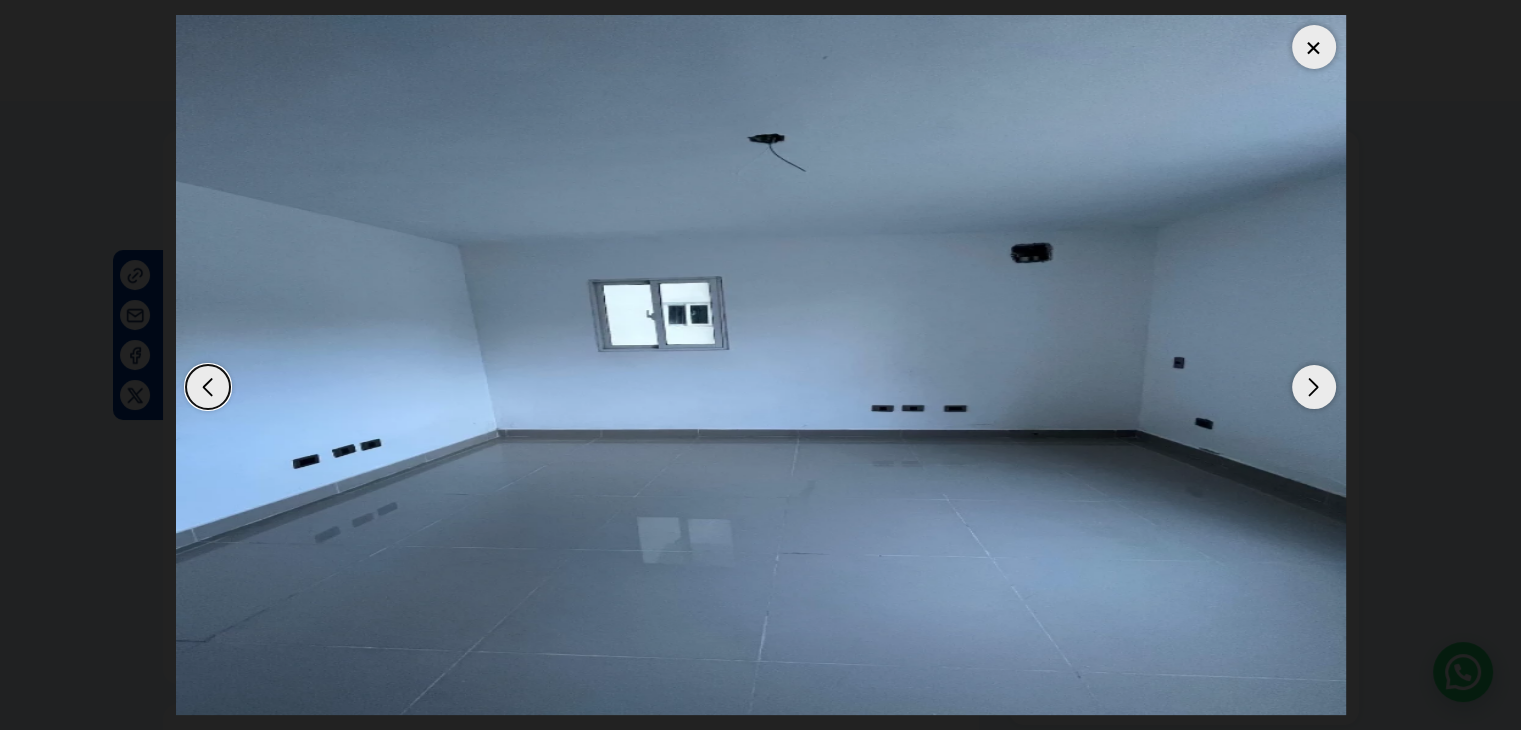 click at bounding box center [1314, 387] 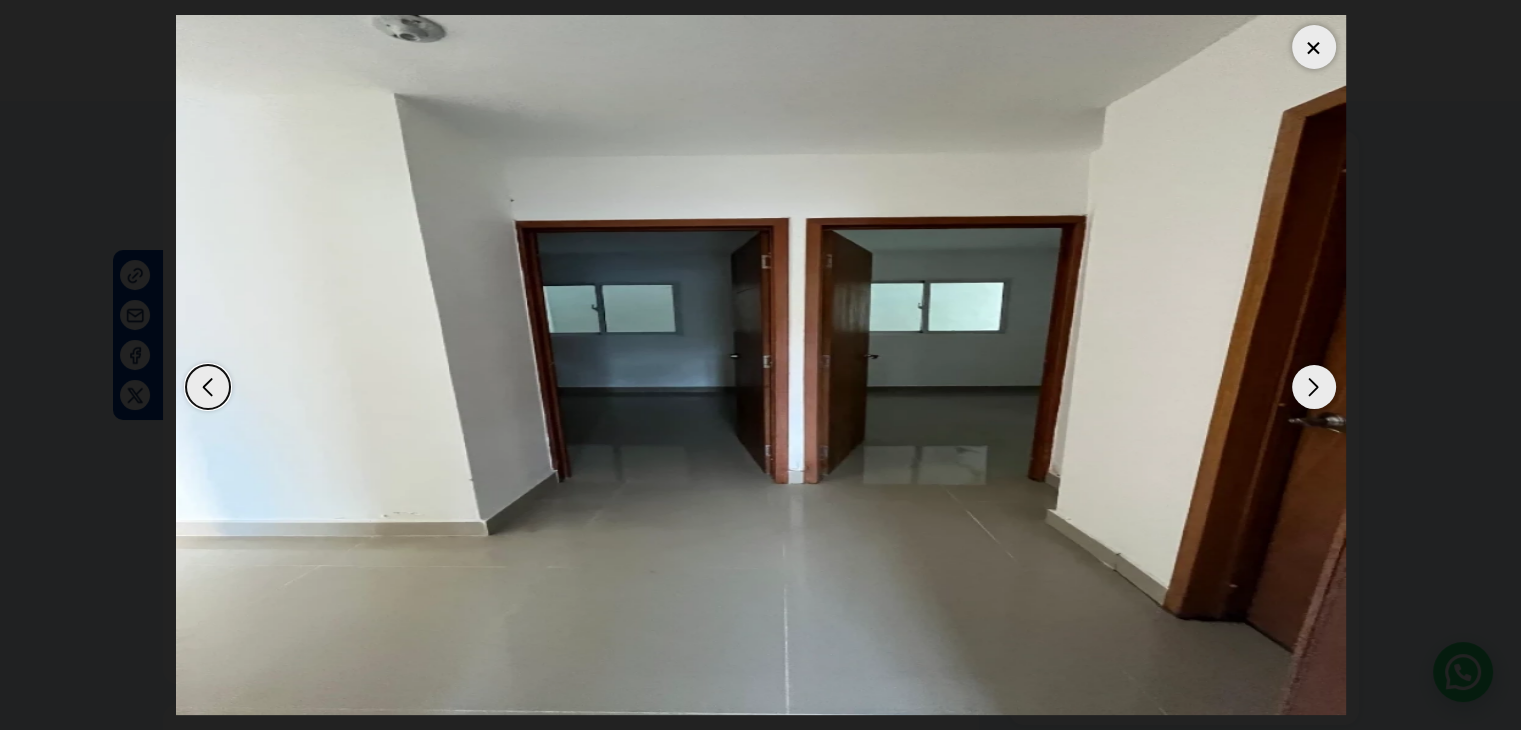 click at bounding box center (1314, 387) 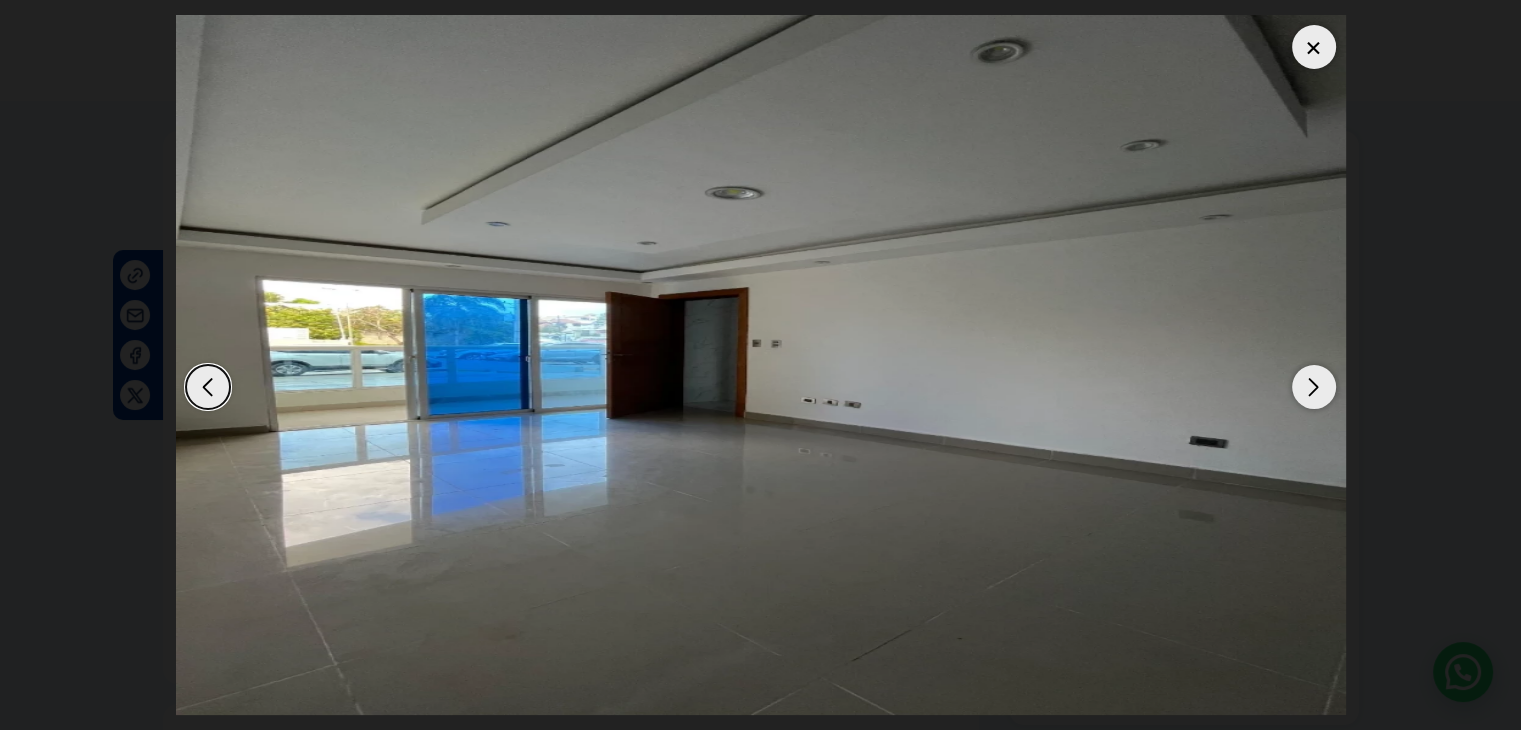 click at bounding box center (1314, 387) 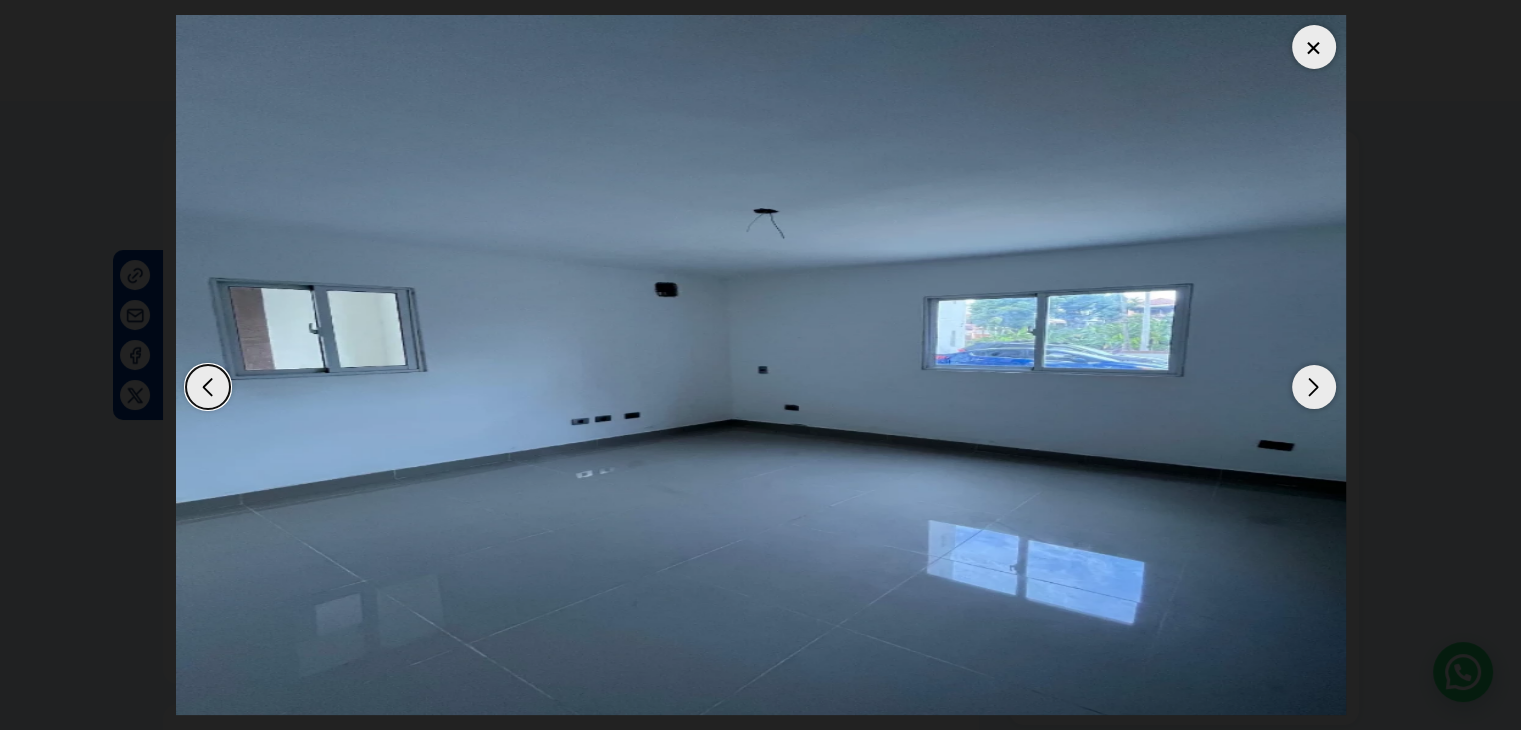 click at bounding box center (1314, 387) 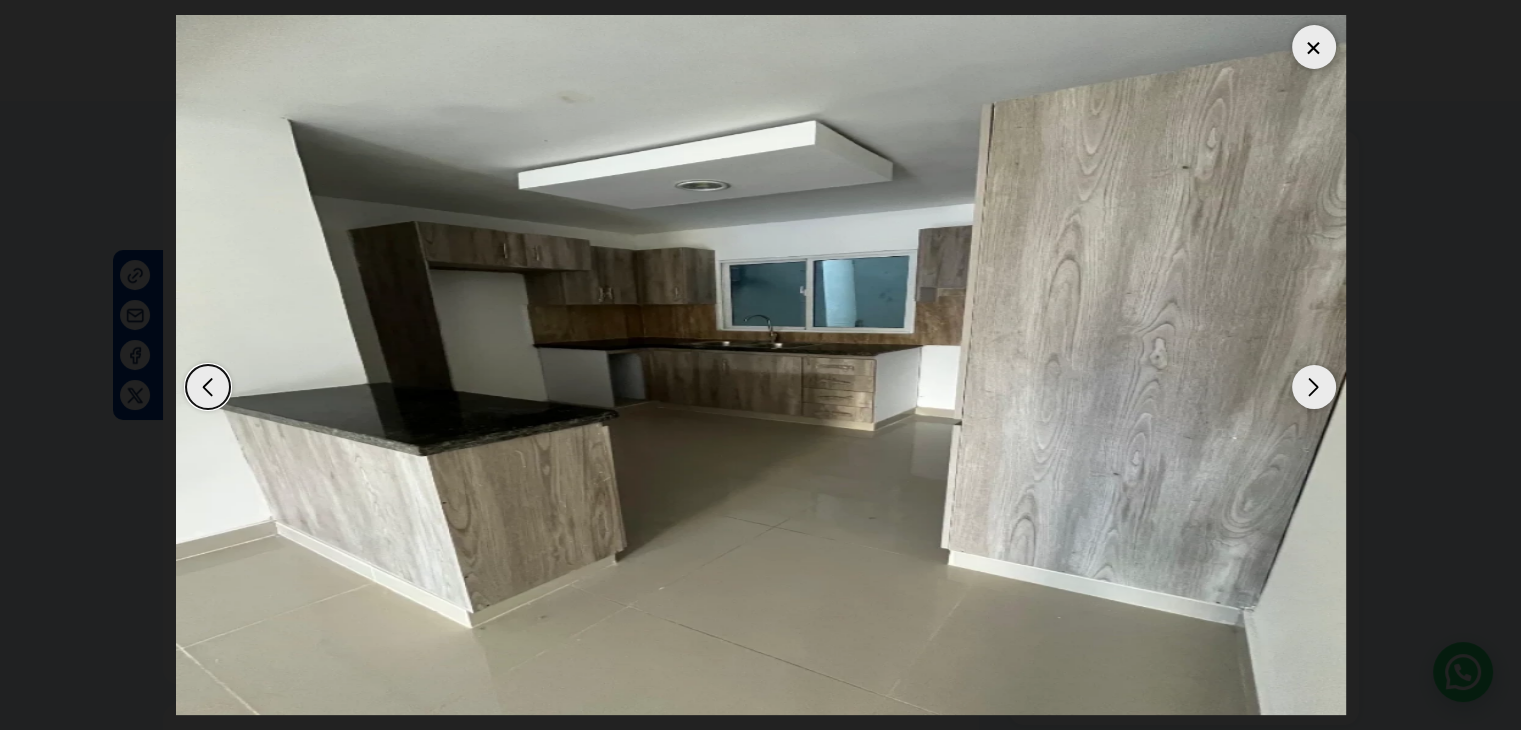 click at bounding box center (1314, 387) 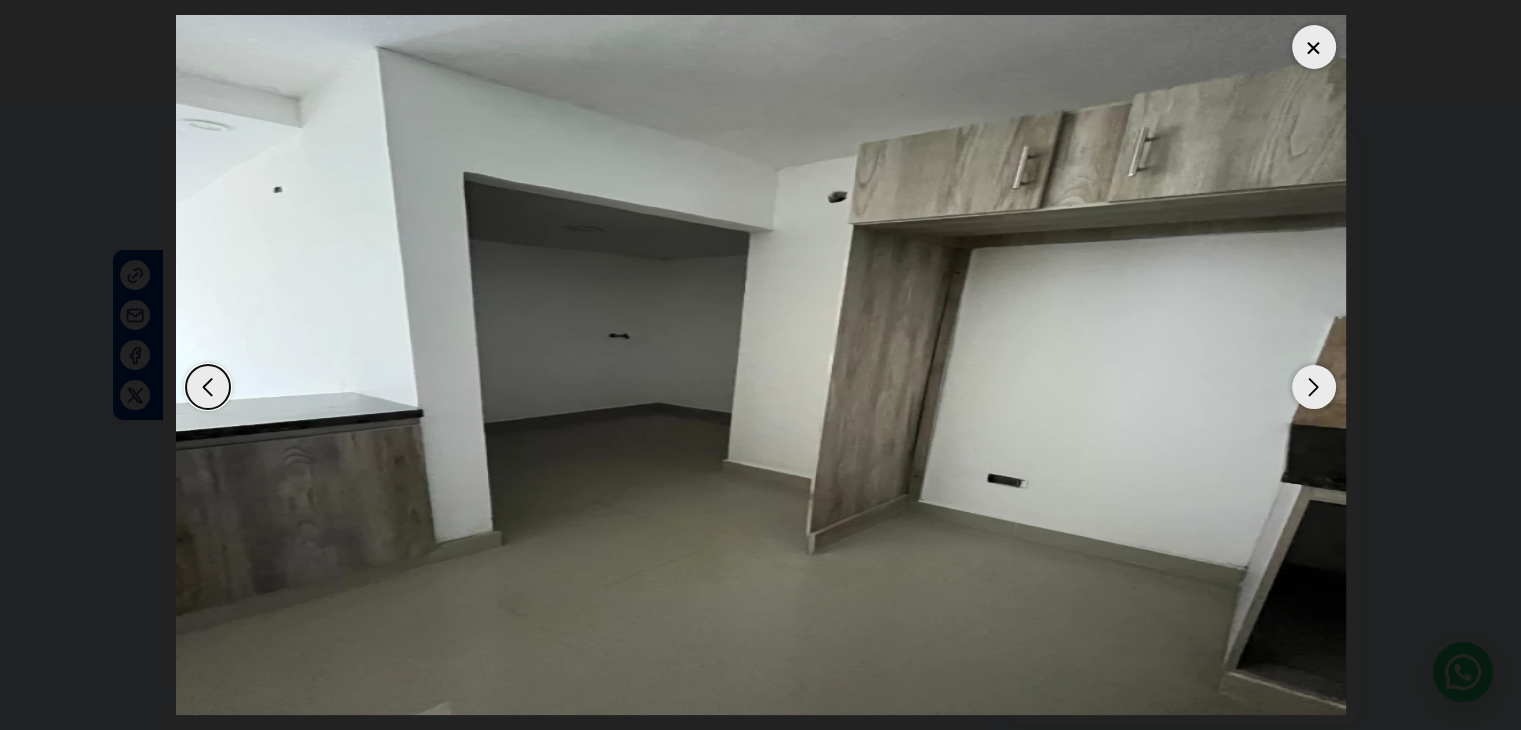 click at bounding box center [1314, 387] 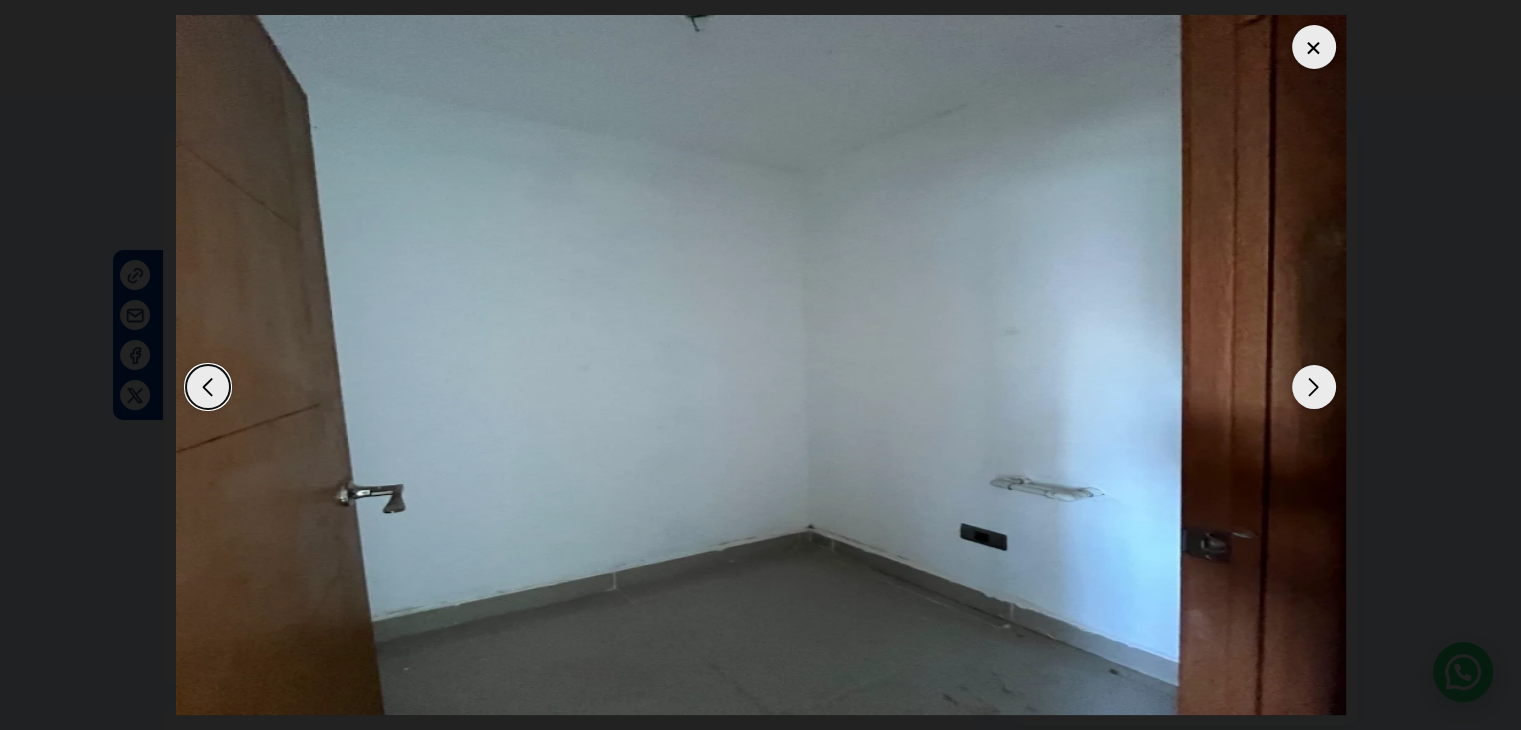 click at bounding box center [1314, 387] 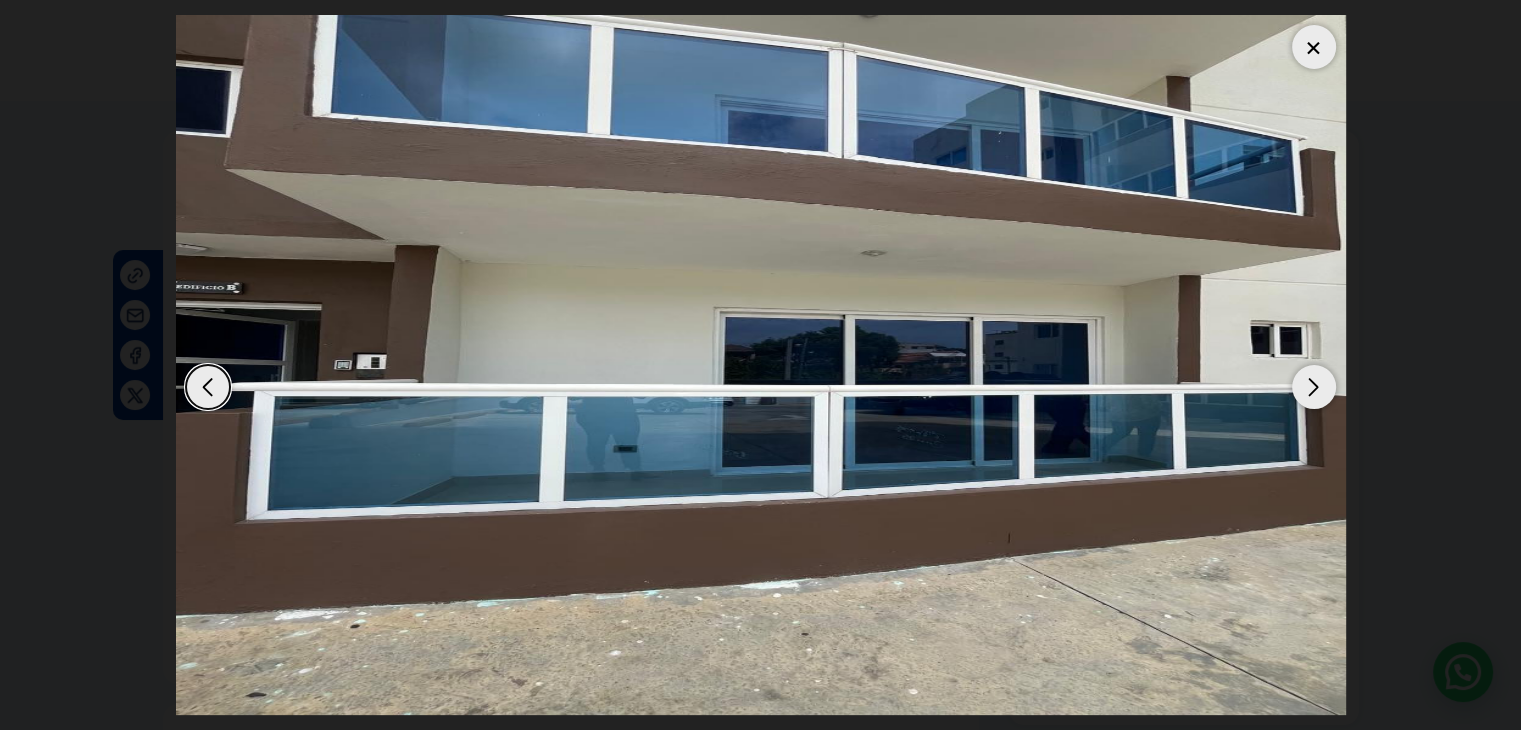 click at bounding box center [1314, 387] 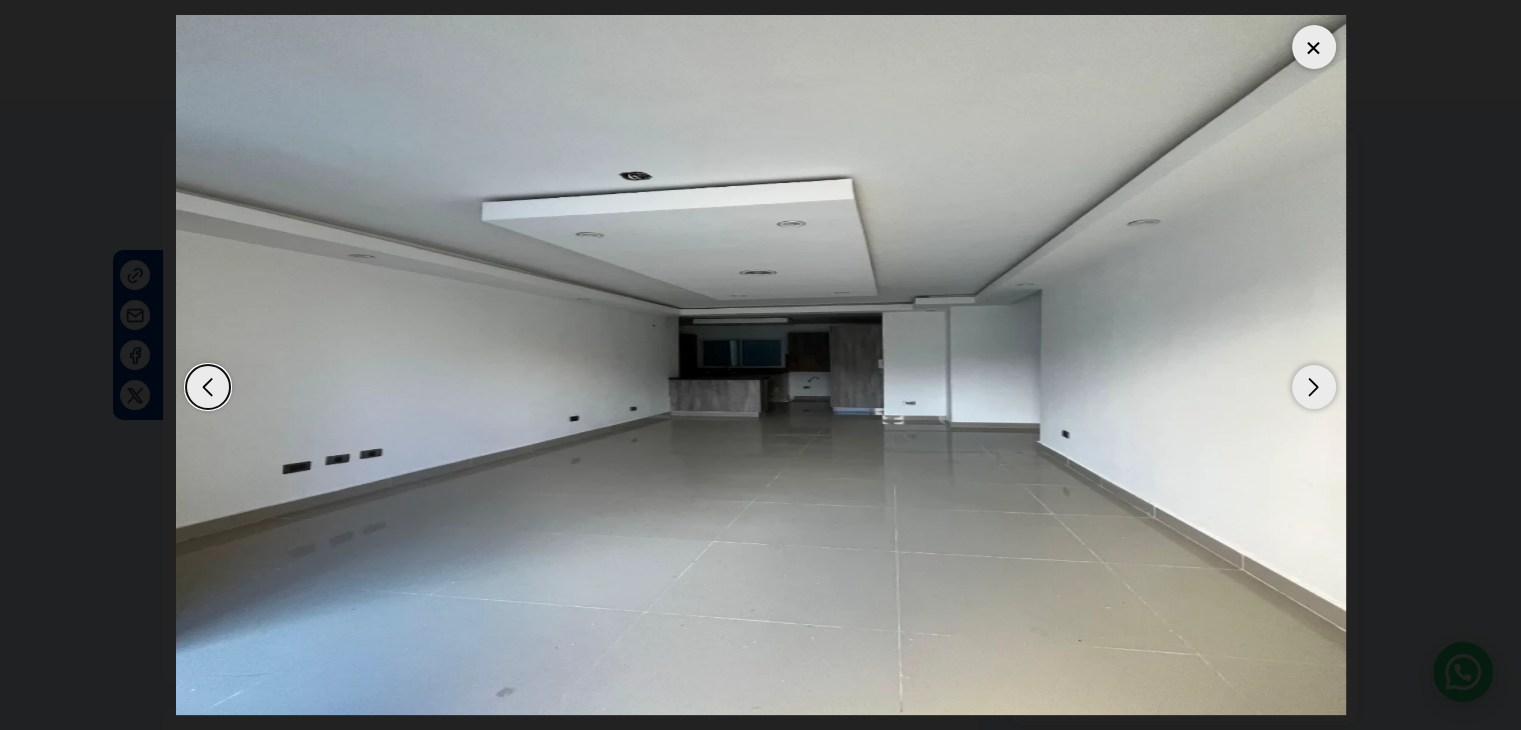 click at bounding box center (1314, 387) 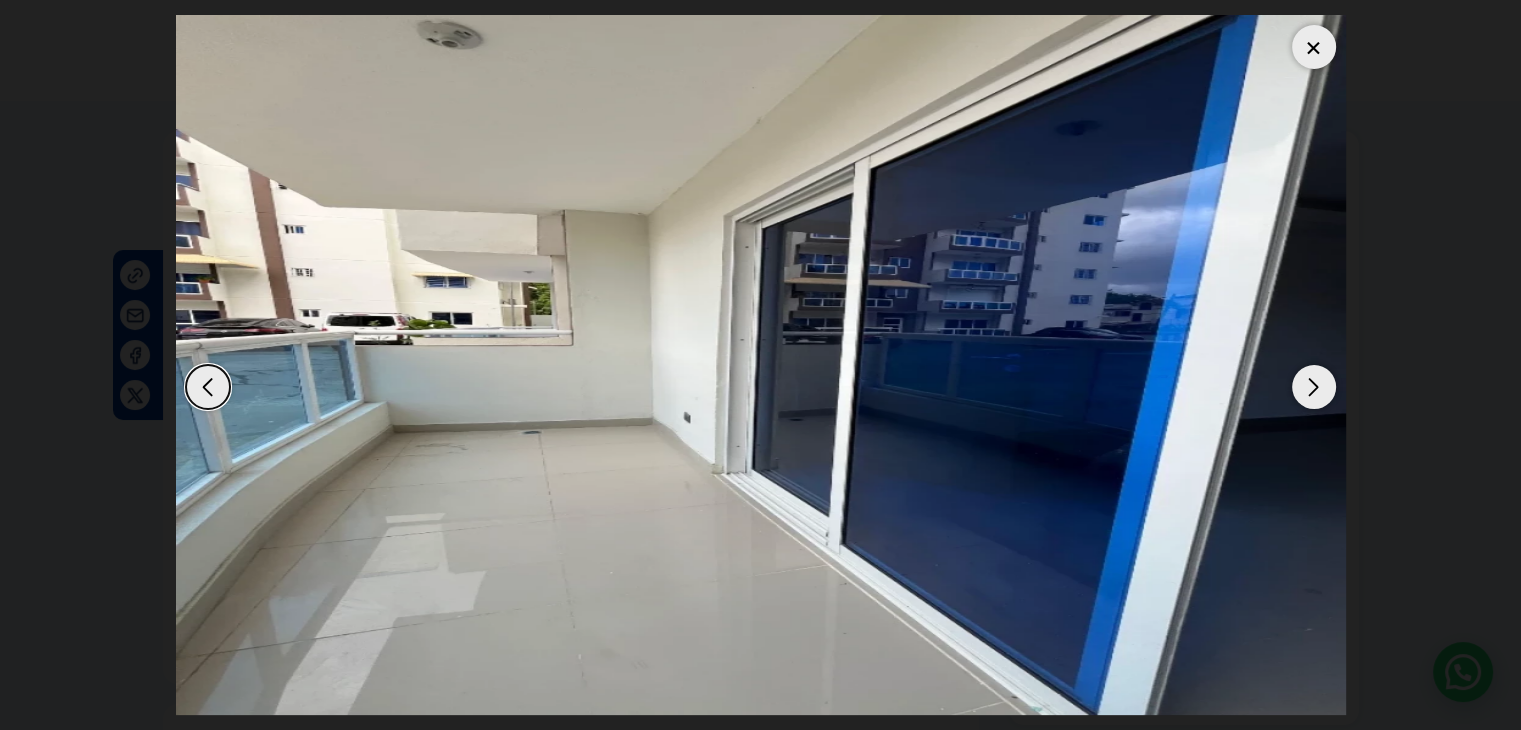 click at bounding box center [208, 387] 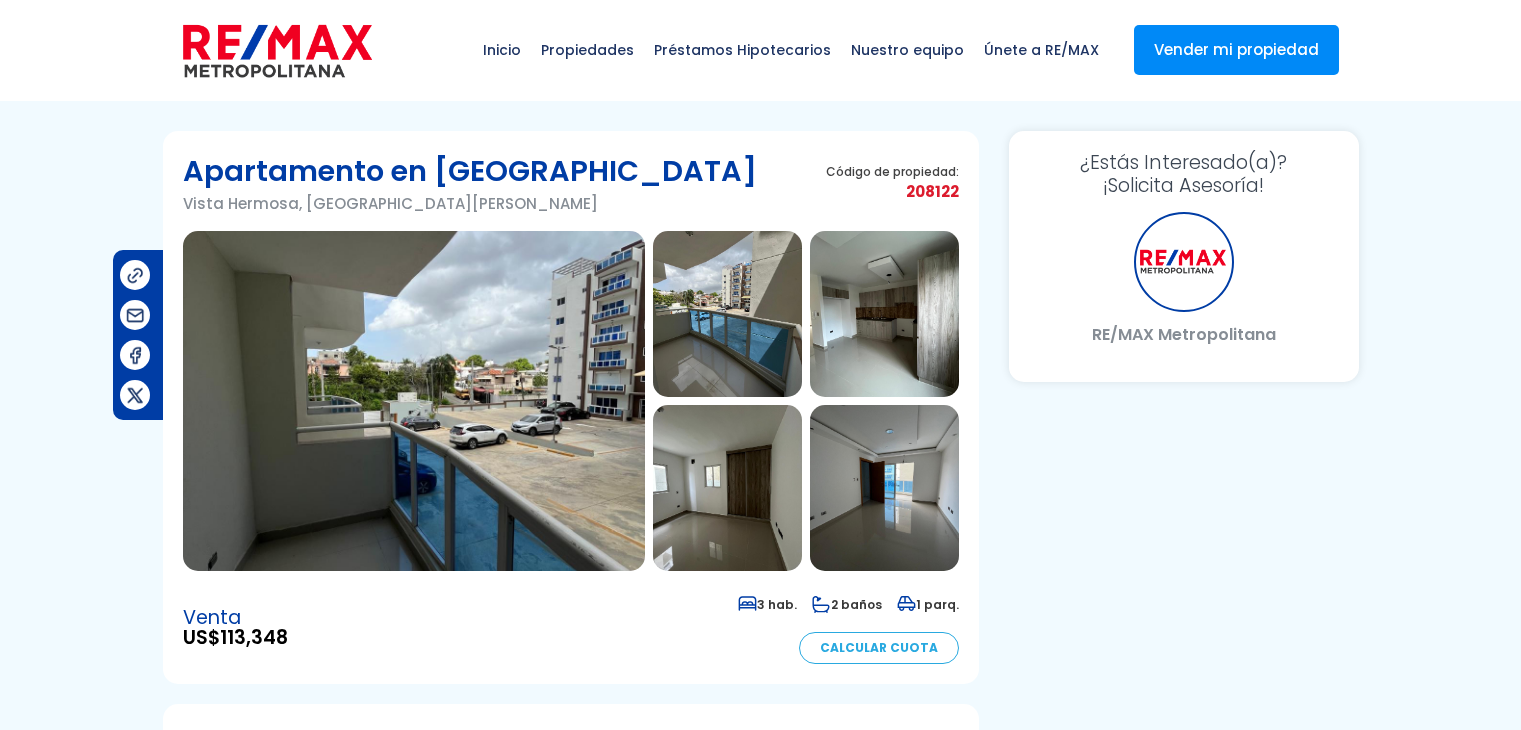 scroll, scrollTop: 0, scrollLeft: 0, axis: both 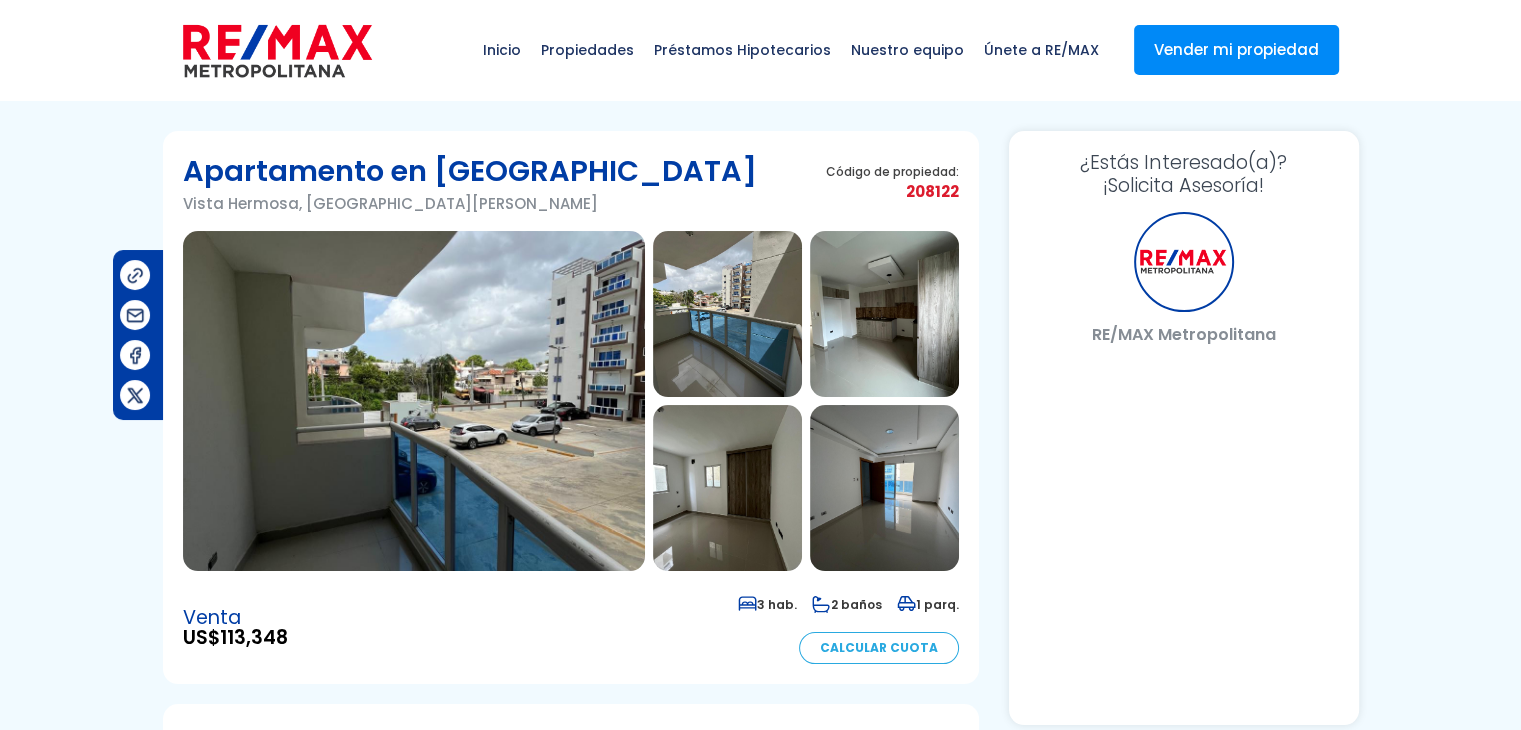 select on "US" 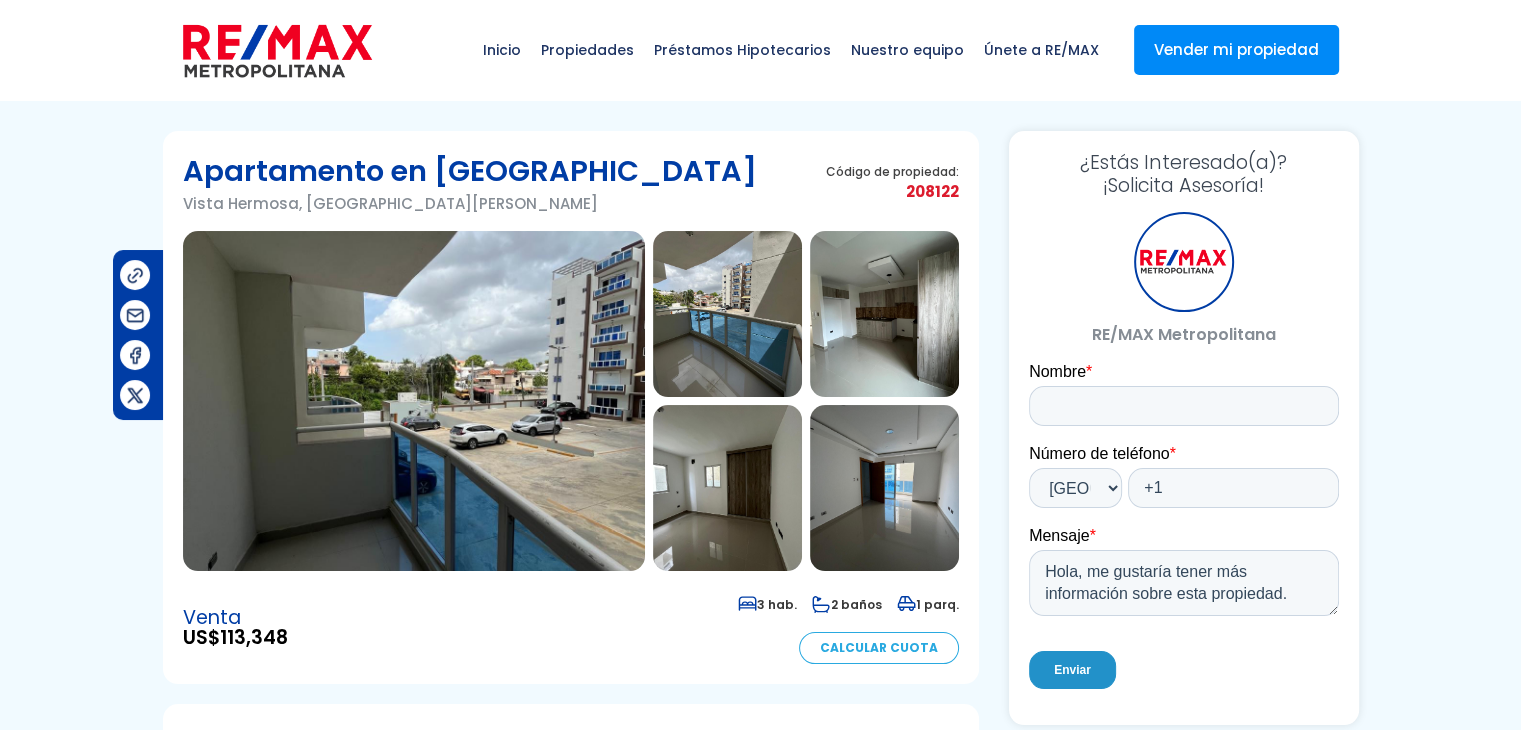 scroll, scrollTop: 0, scrollLeft: 0, axis: both 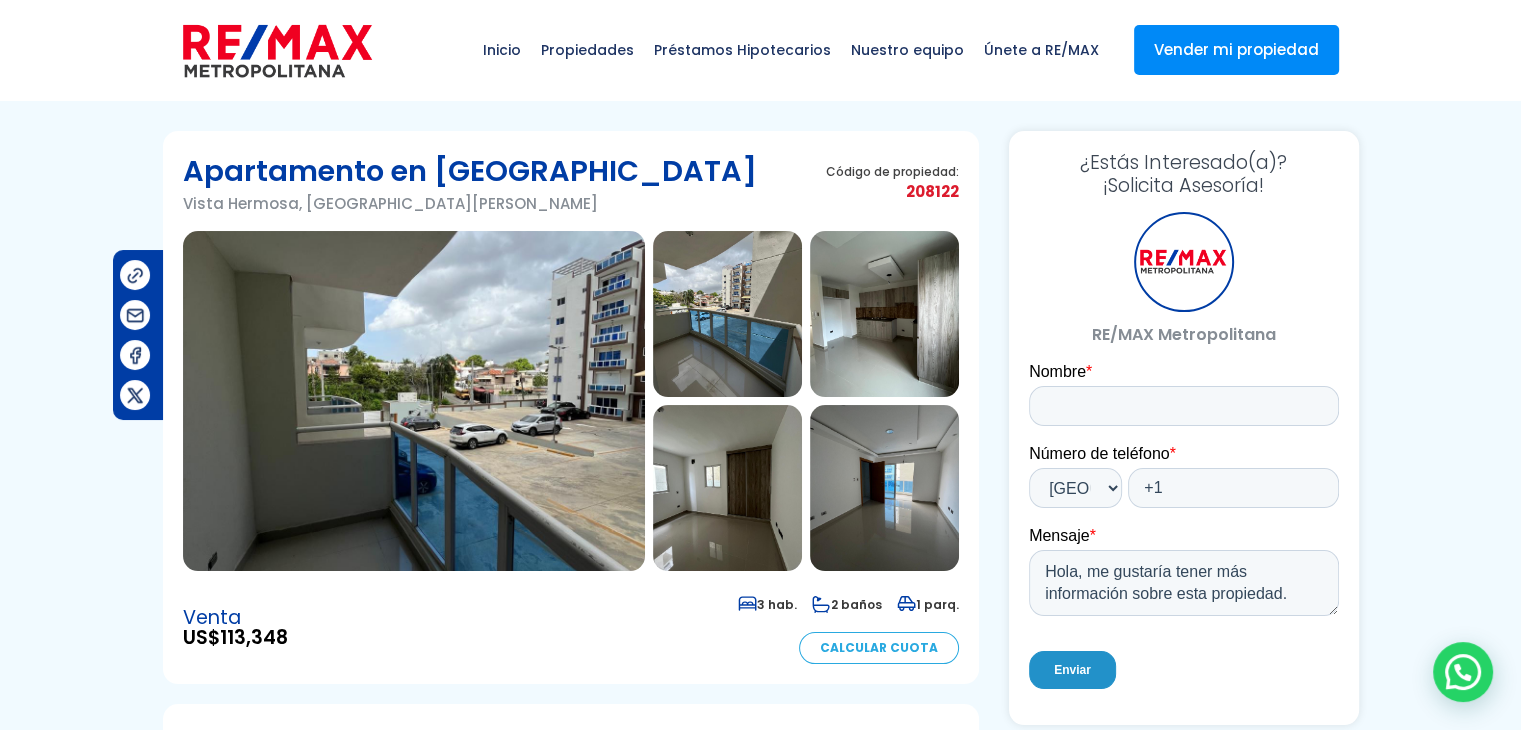 click at bounding box center (414, 401) 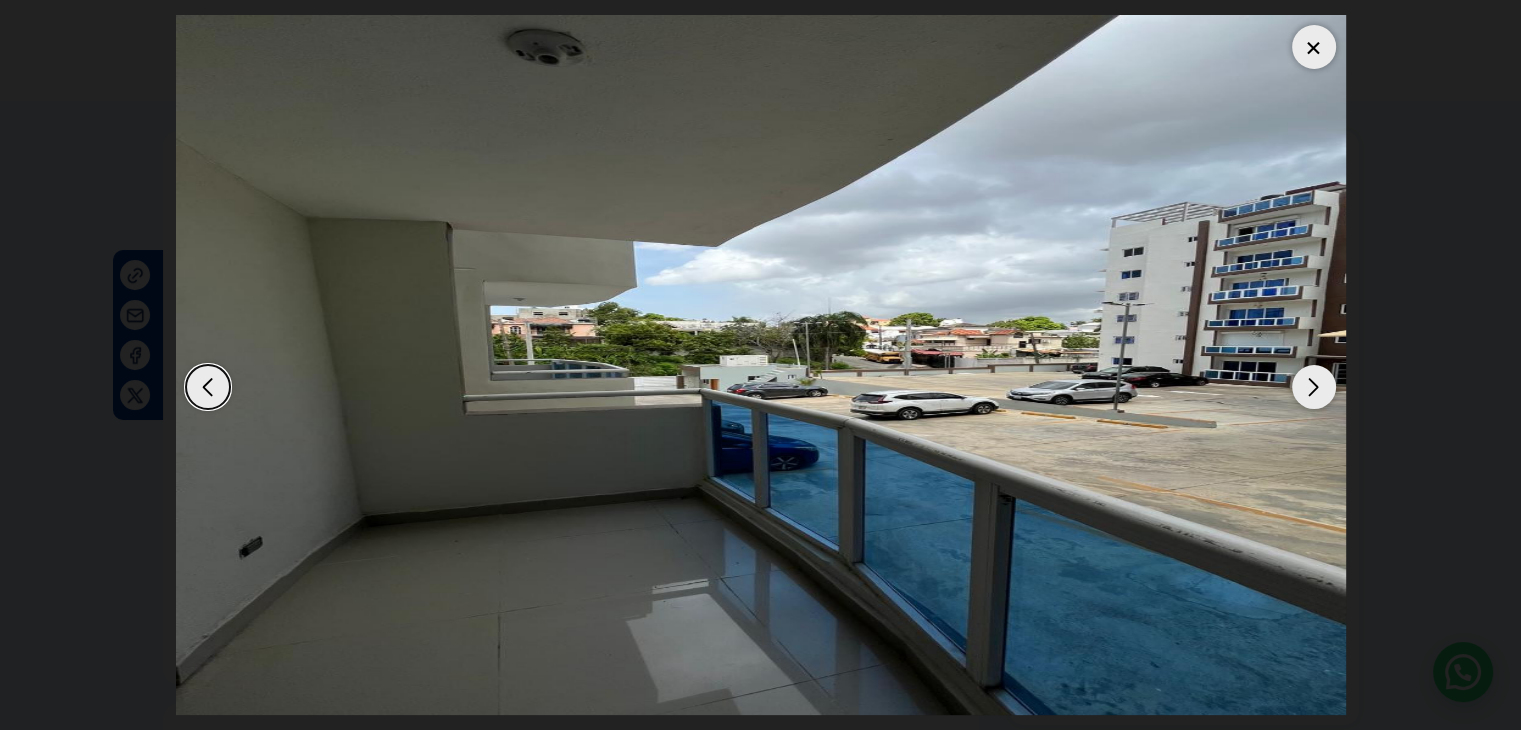 click at bounding box center [1314, 387] 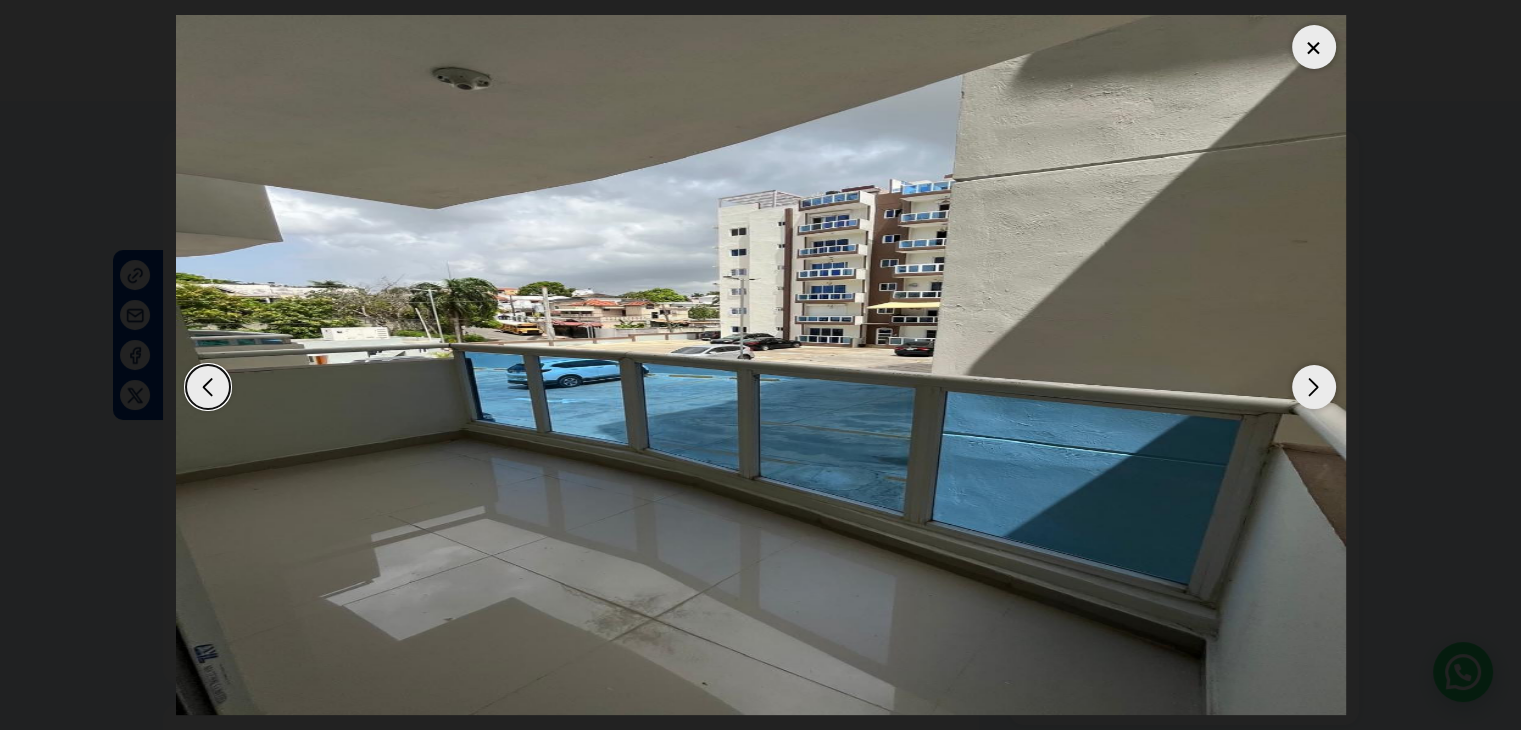 click at bounding box center [1314, 387] 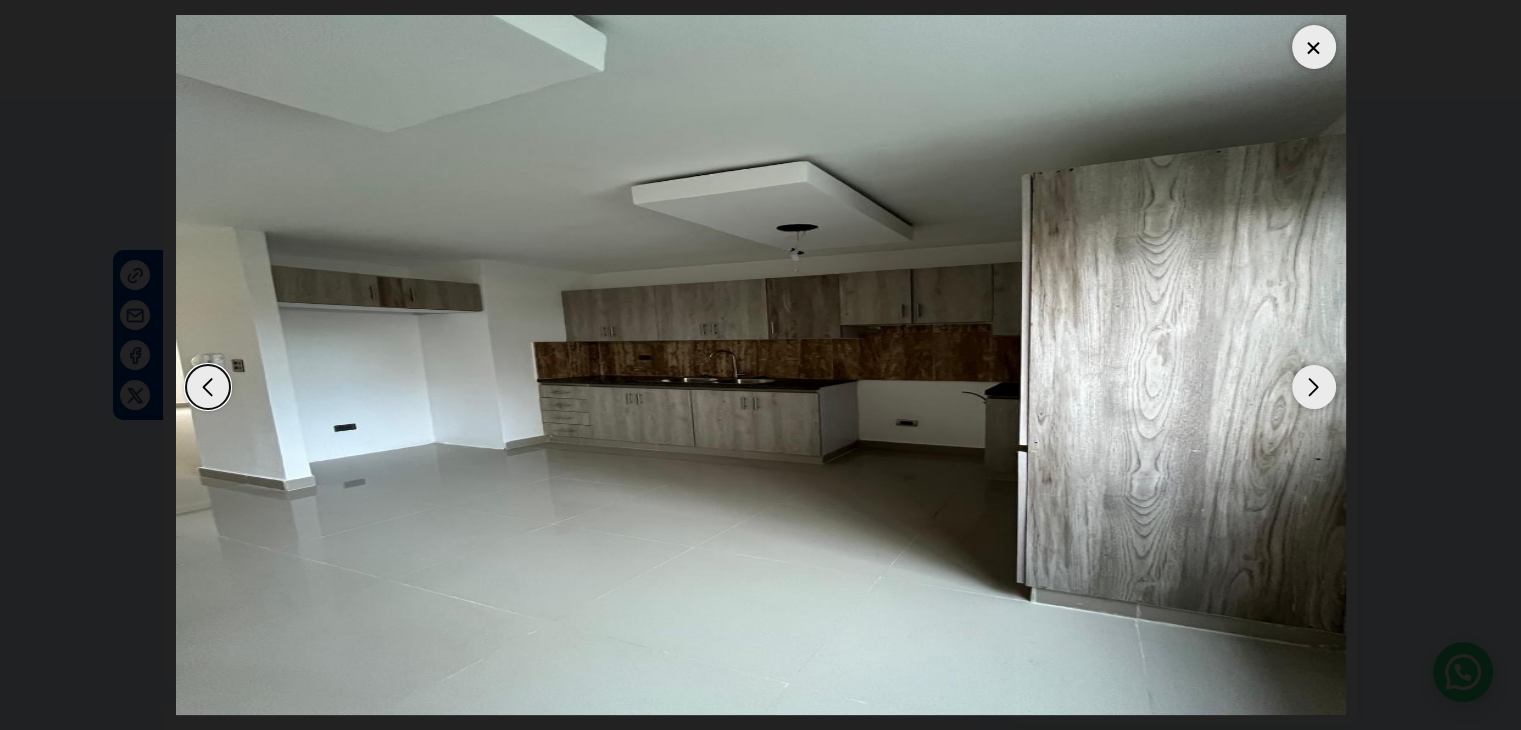click at bounding box center [1314, 387] 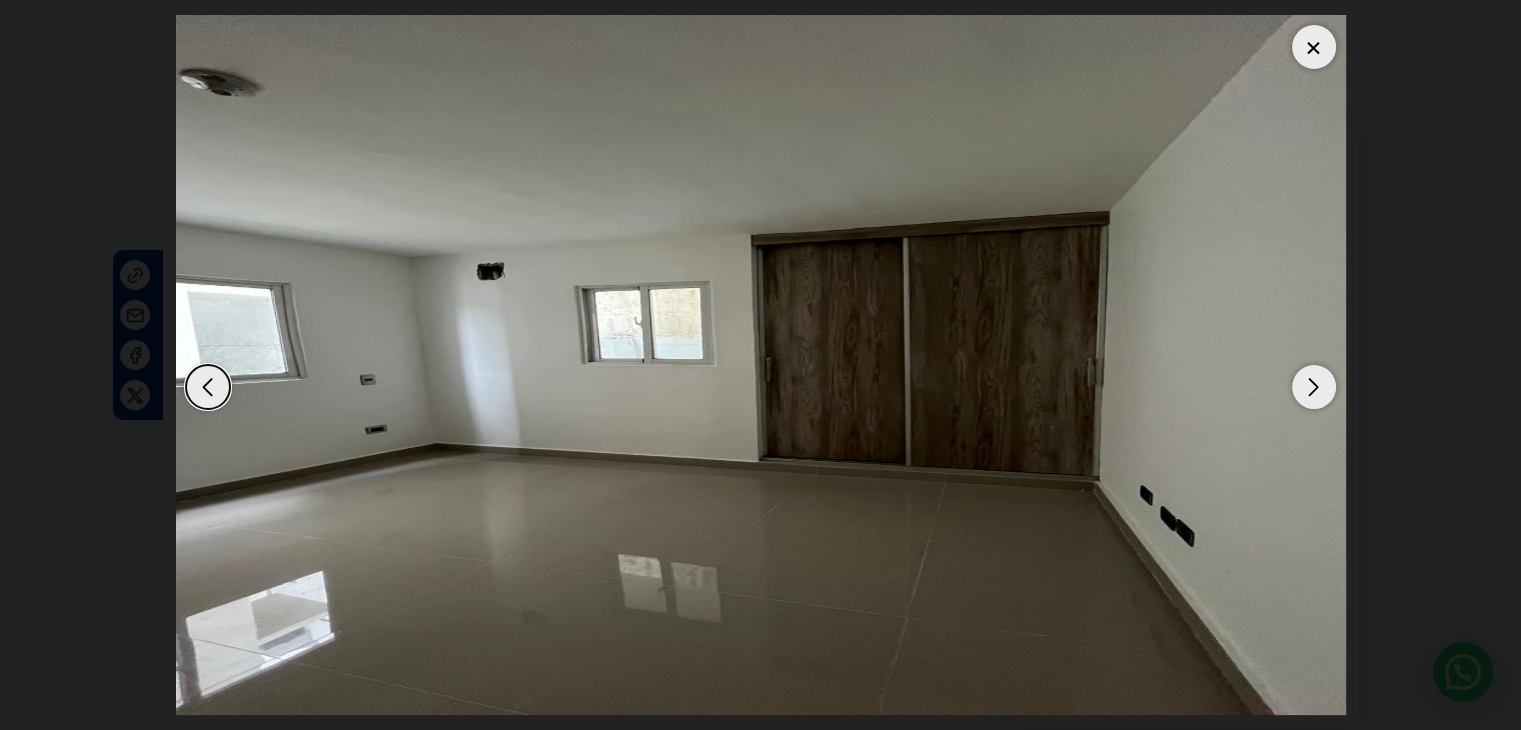 click at bounding box center [1314, 387] 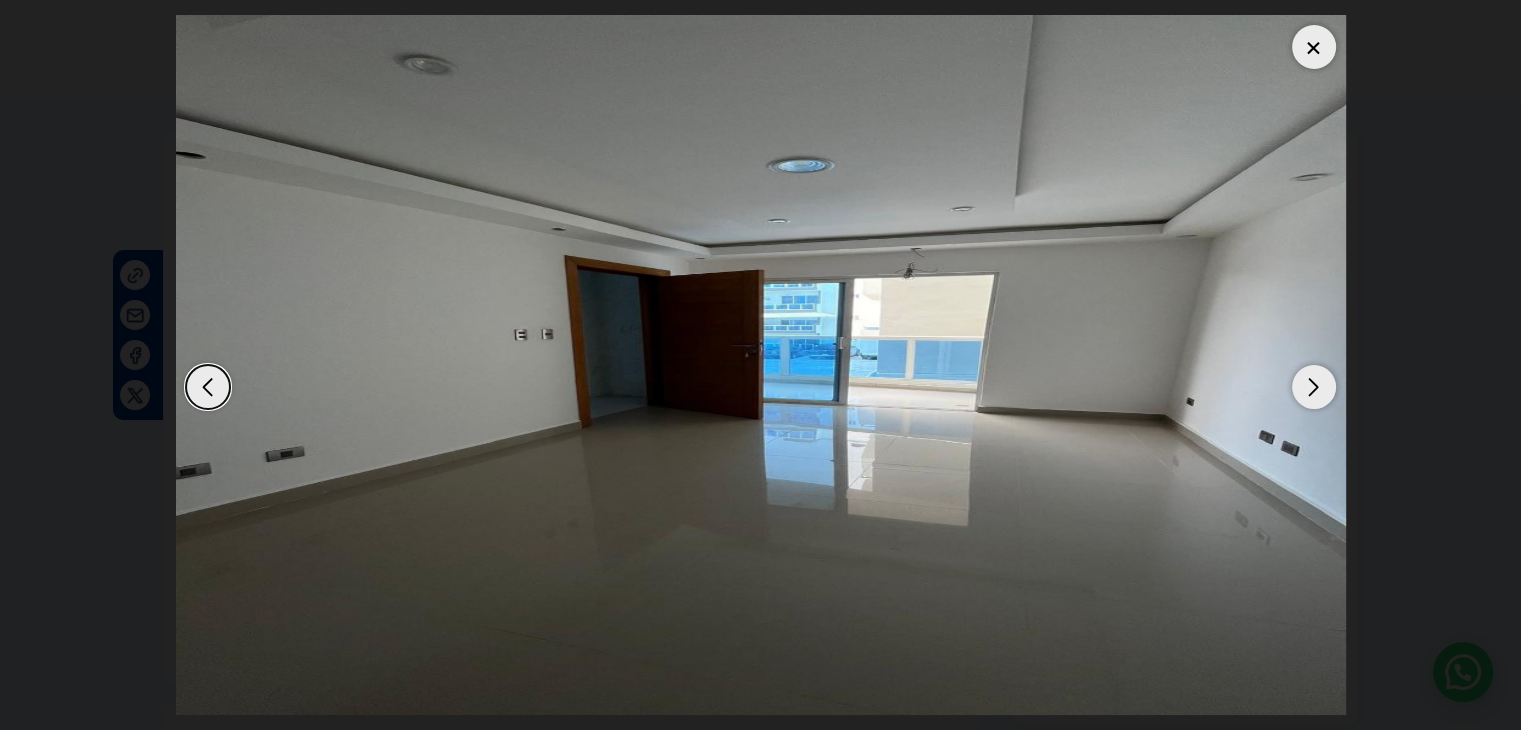 click at bounding box center [1314, 387] 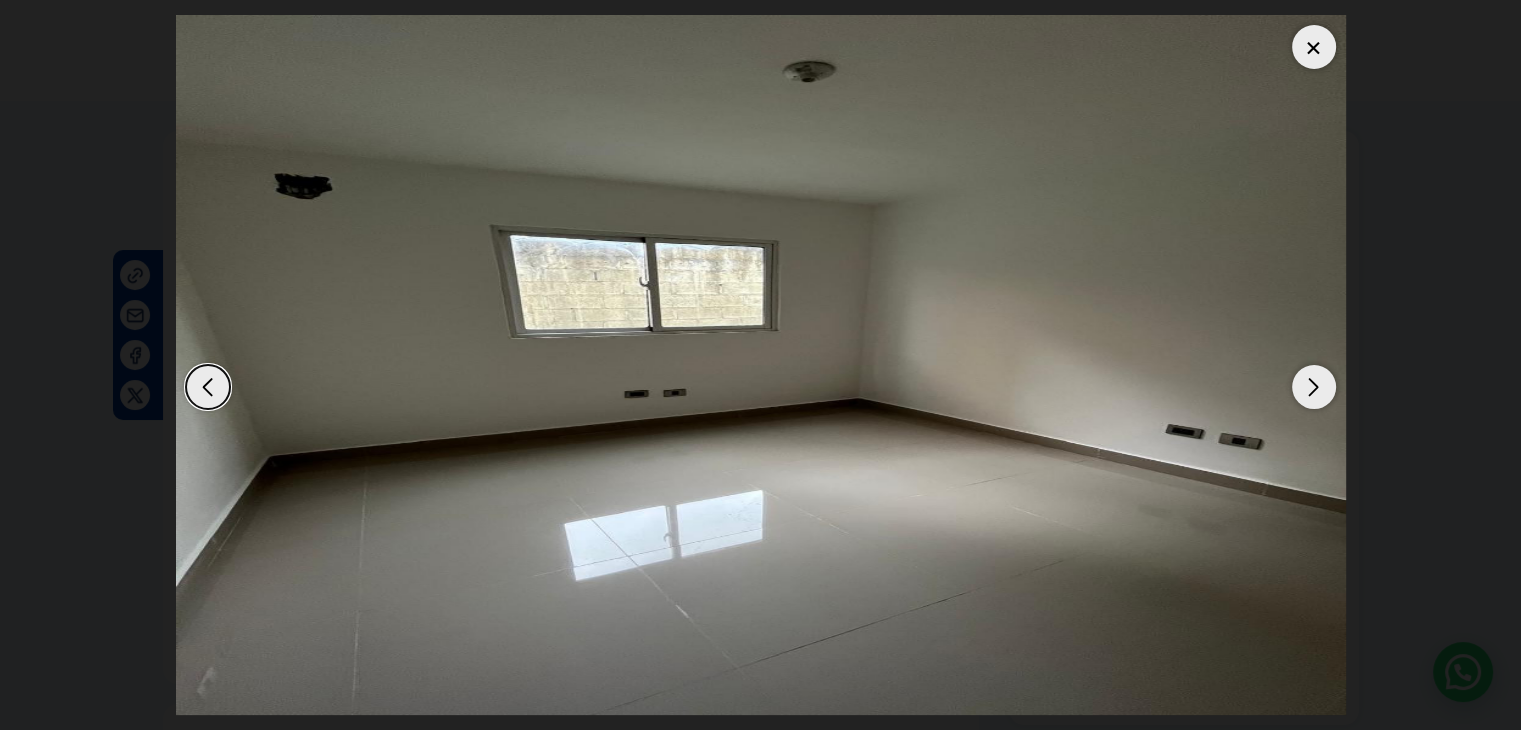 click at bounding box center [1314, 387] 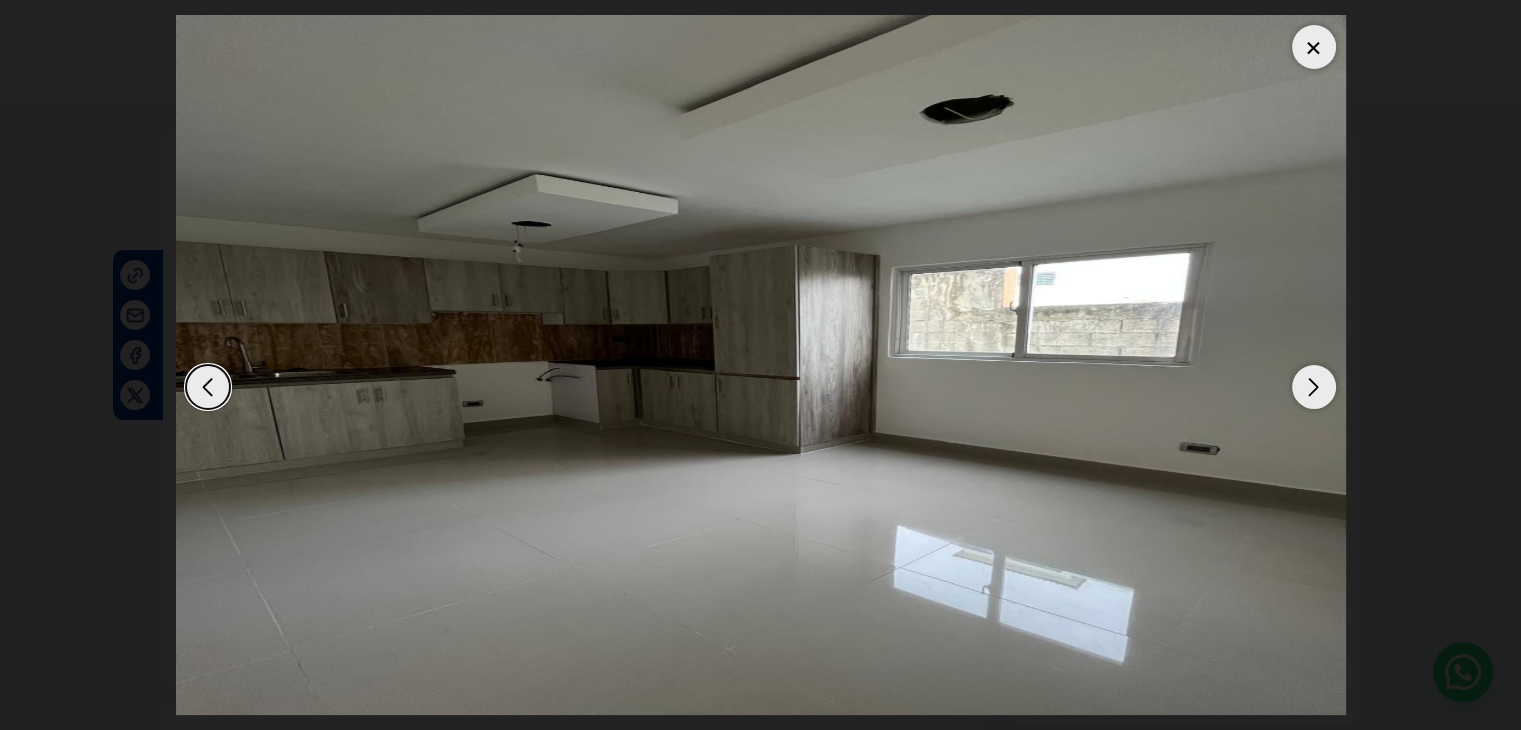 click at bounding box center [1314, 387] 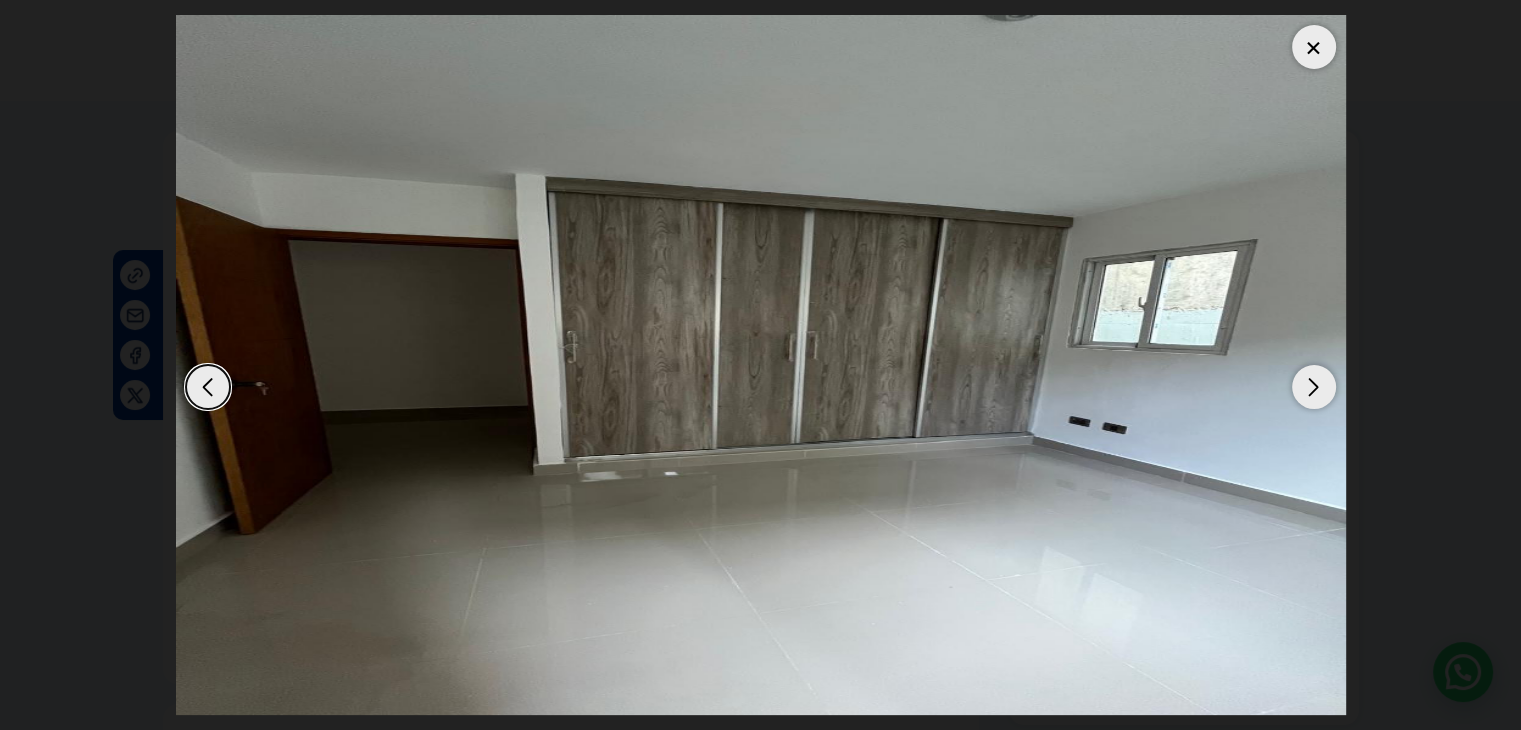click at bounding box center [1314, 387] 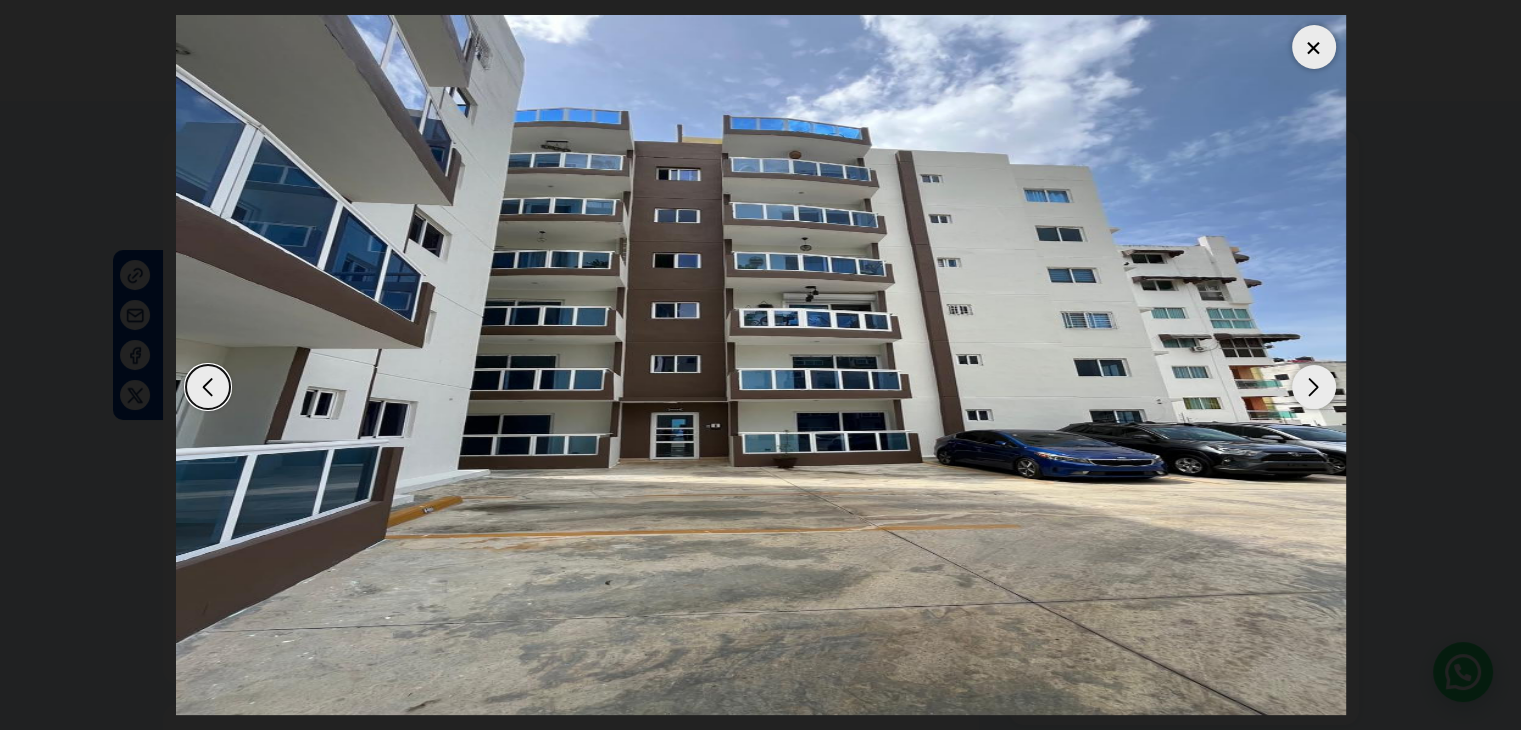 click at bounding box center (1314, 387) 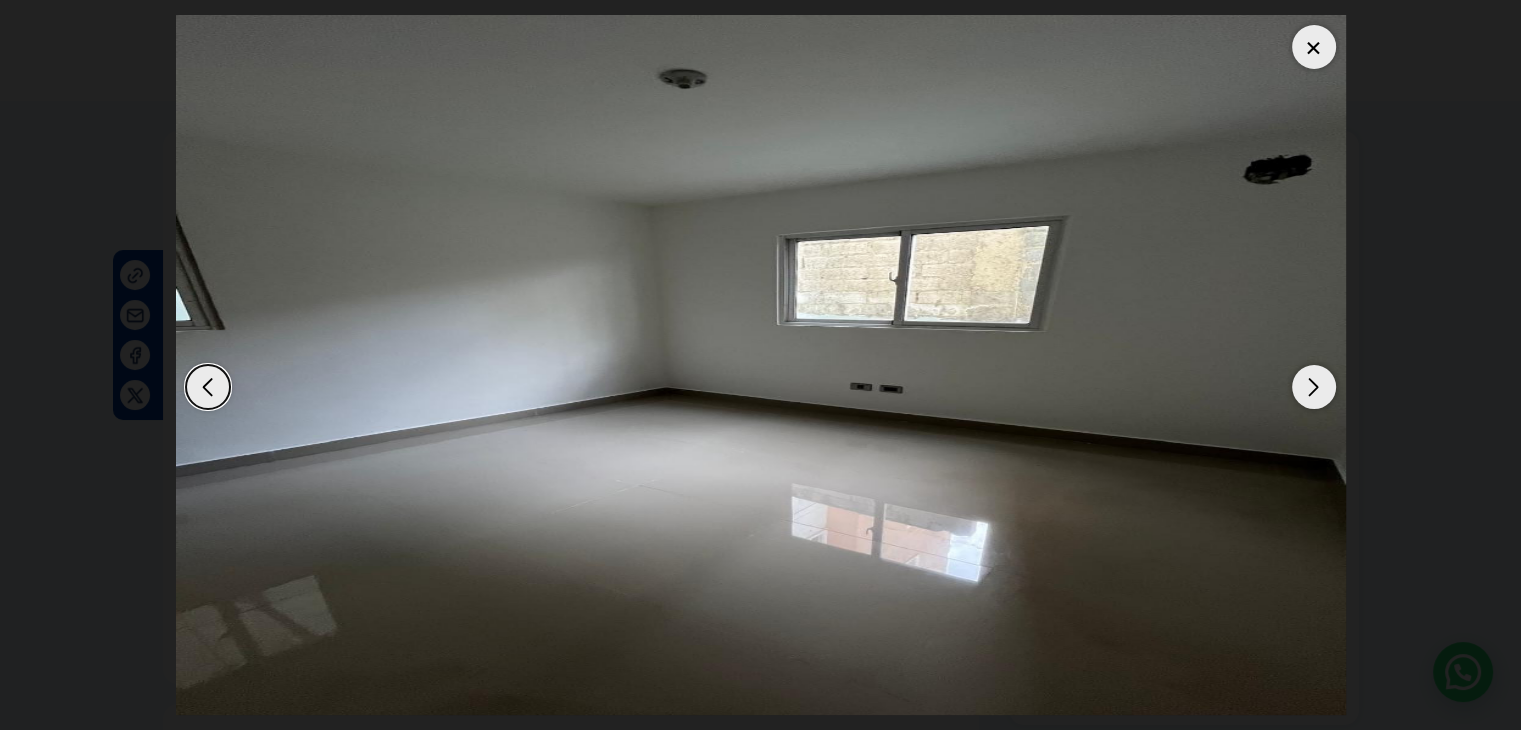 click at bounding box center [1314, 387] 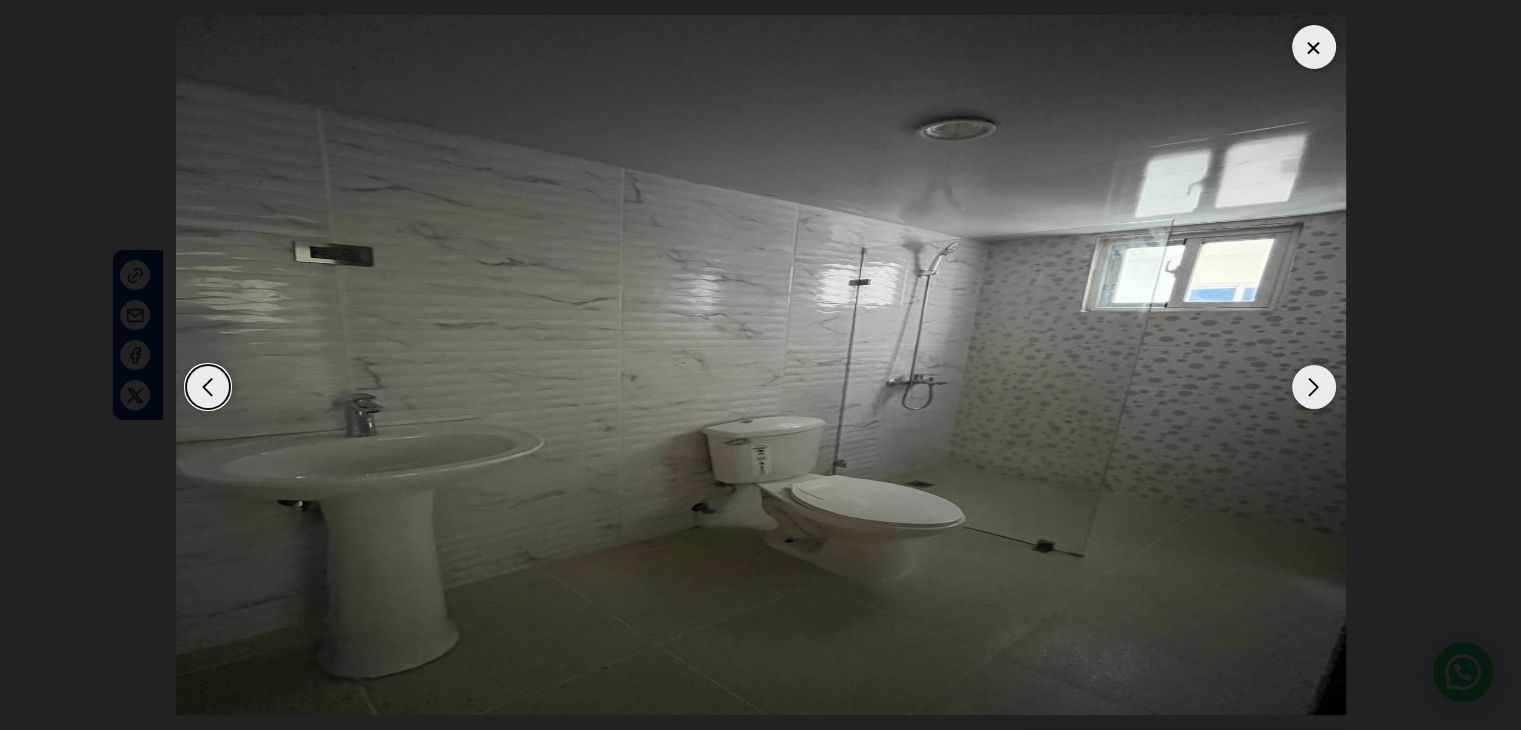 click at bounding box center (1314, 387) 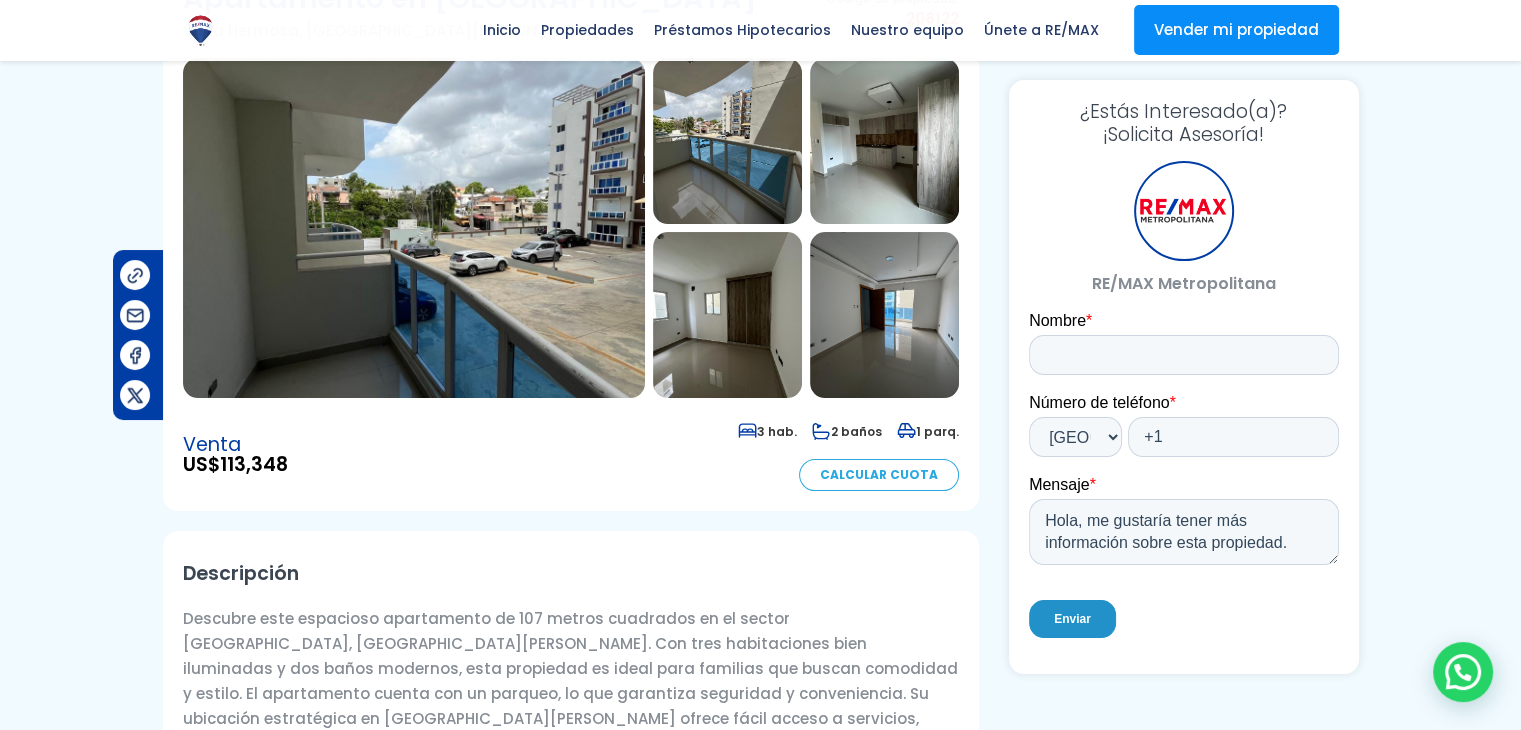 scroll, scrollTop: 0, scrollLeft: 0, axis: both 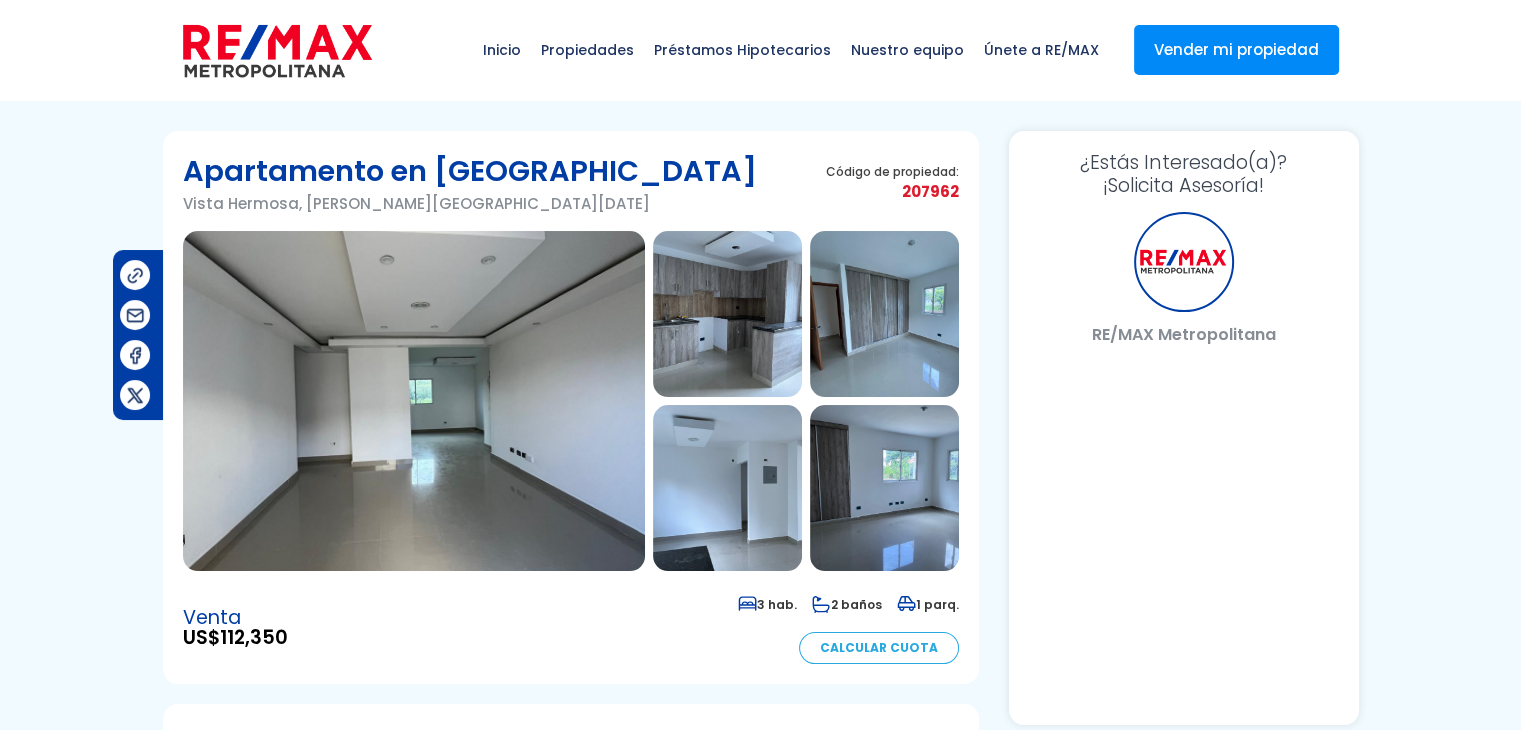 select on "US" 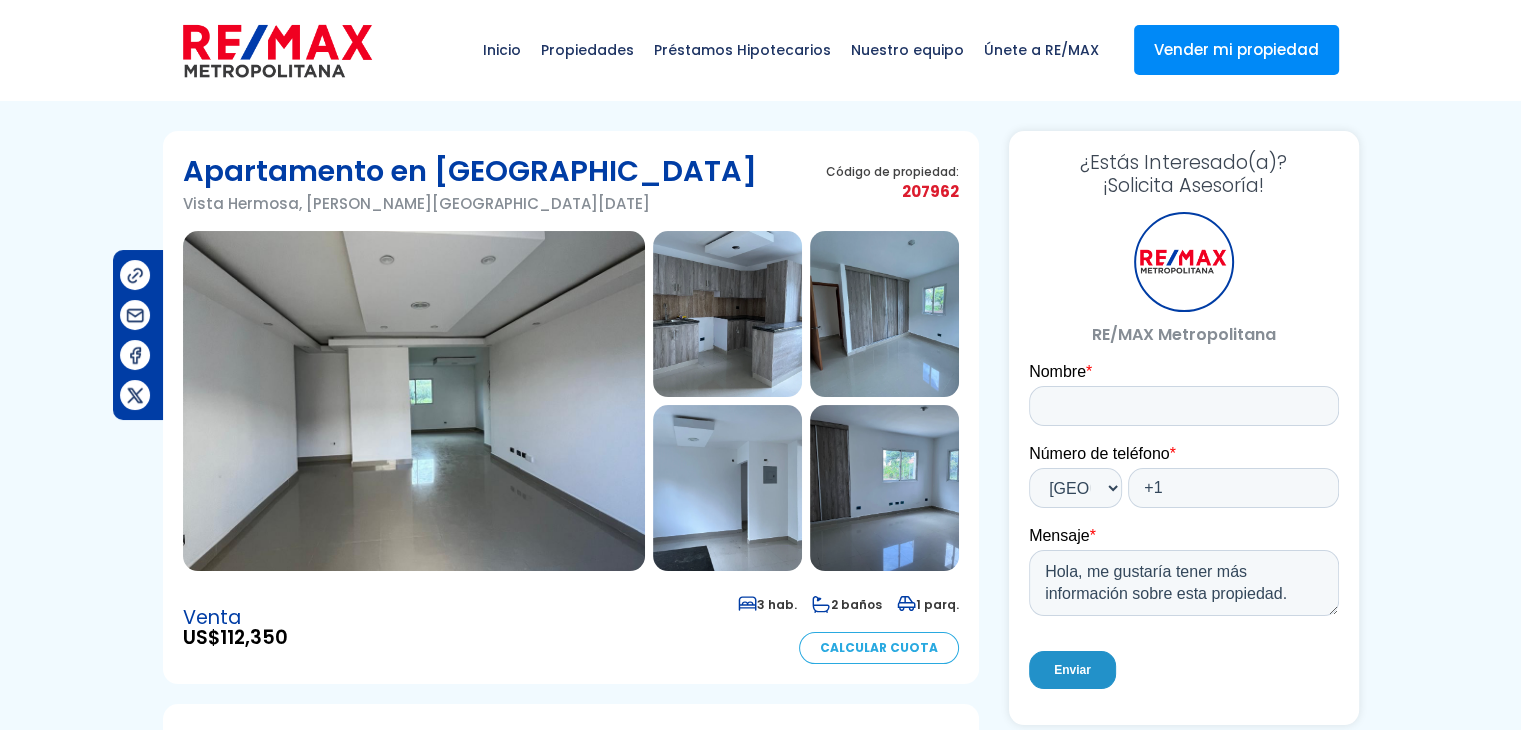 scroll, scrollTop: 0, scrollLeft: 0, axis: both 